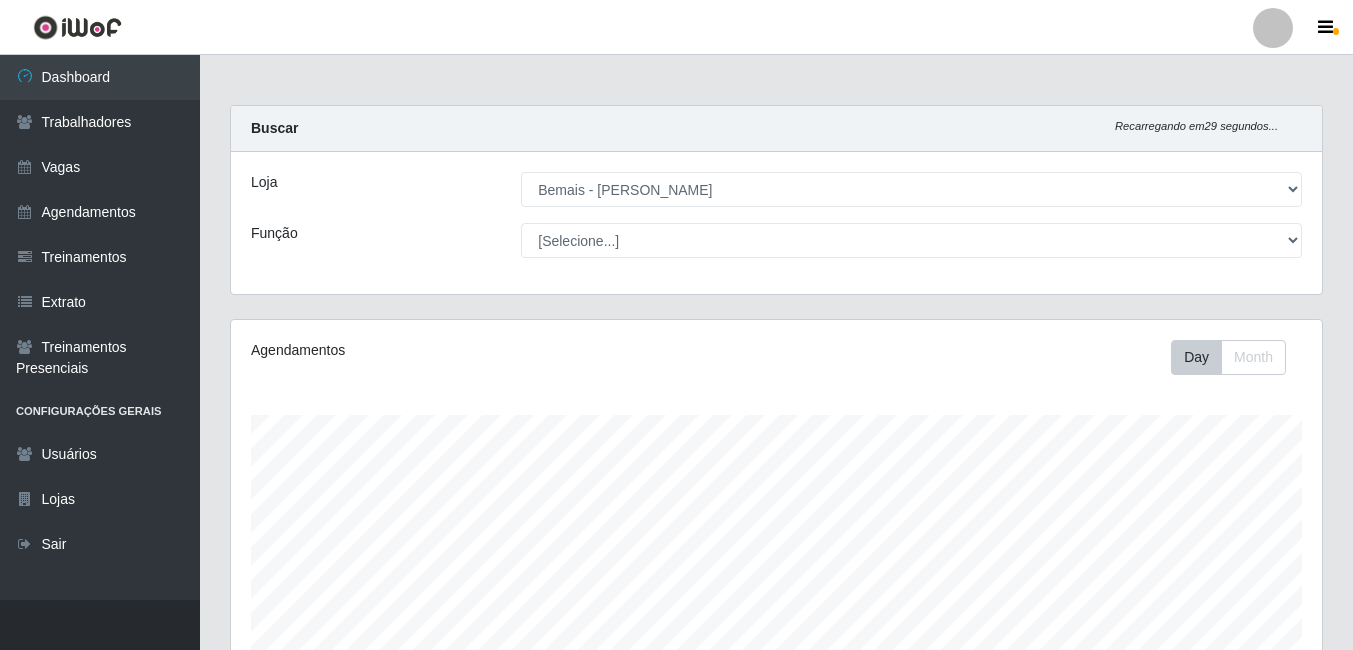 select on "230" 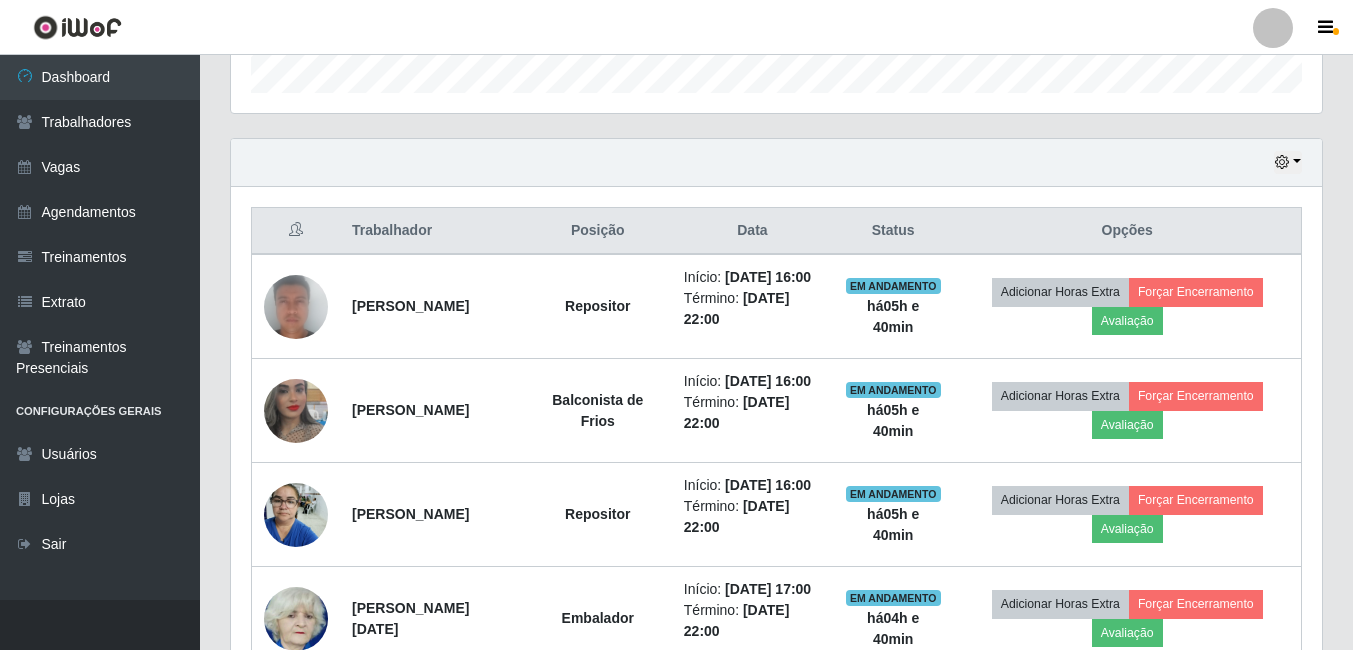 scroll, scrollTop: 999585, scrollLeft: 998909, axis: both 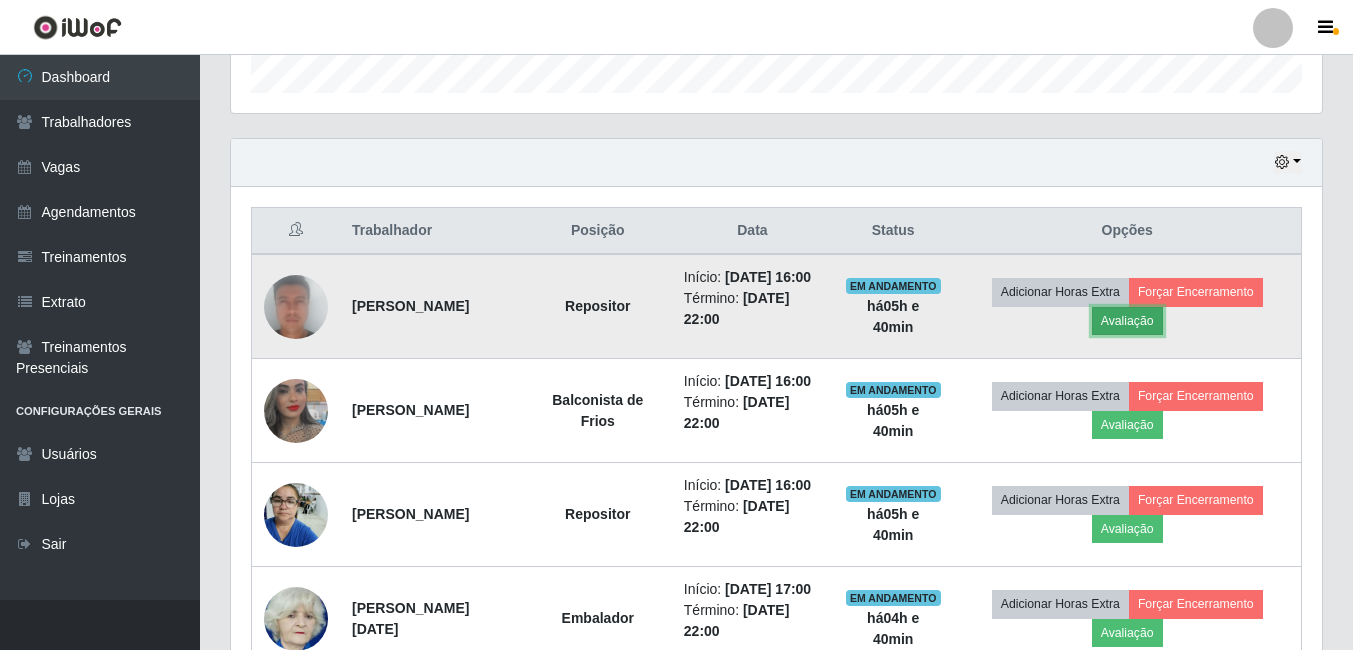 click on "Avaliação" at bounding box center [1127, 321] 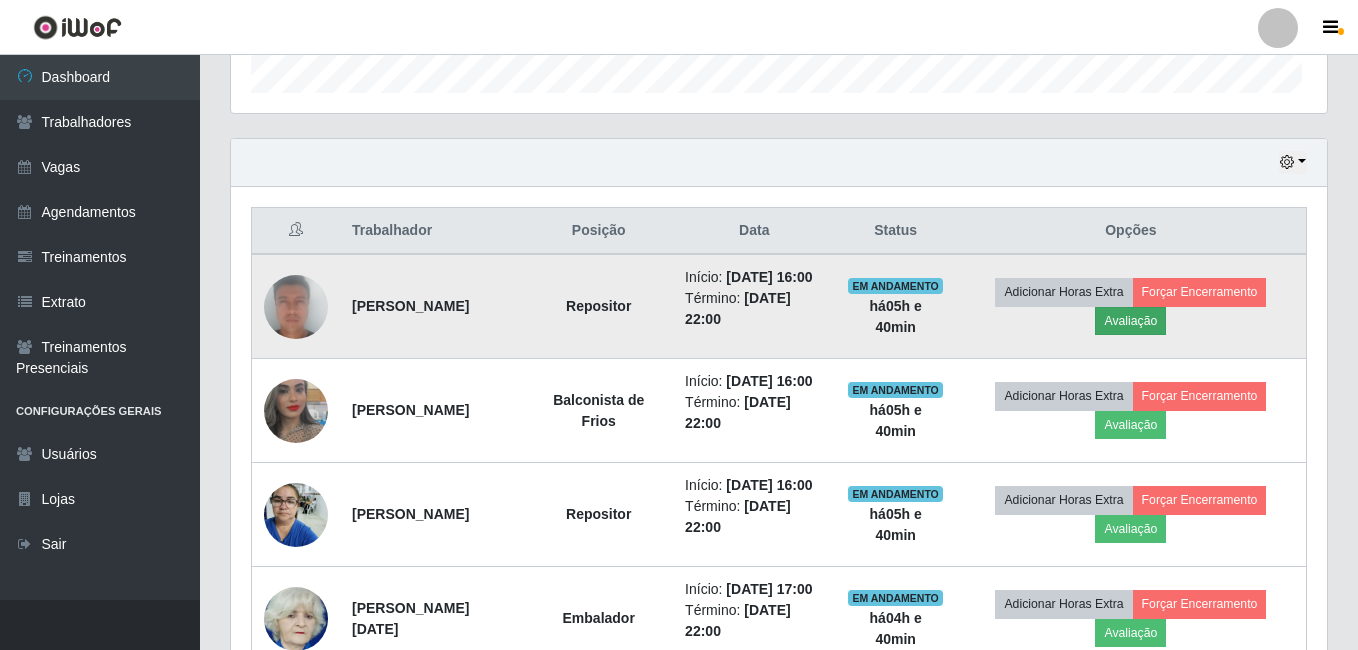 scroll, scrollTop: 999585, scrollLeft: 998919, axis: both 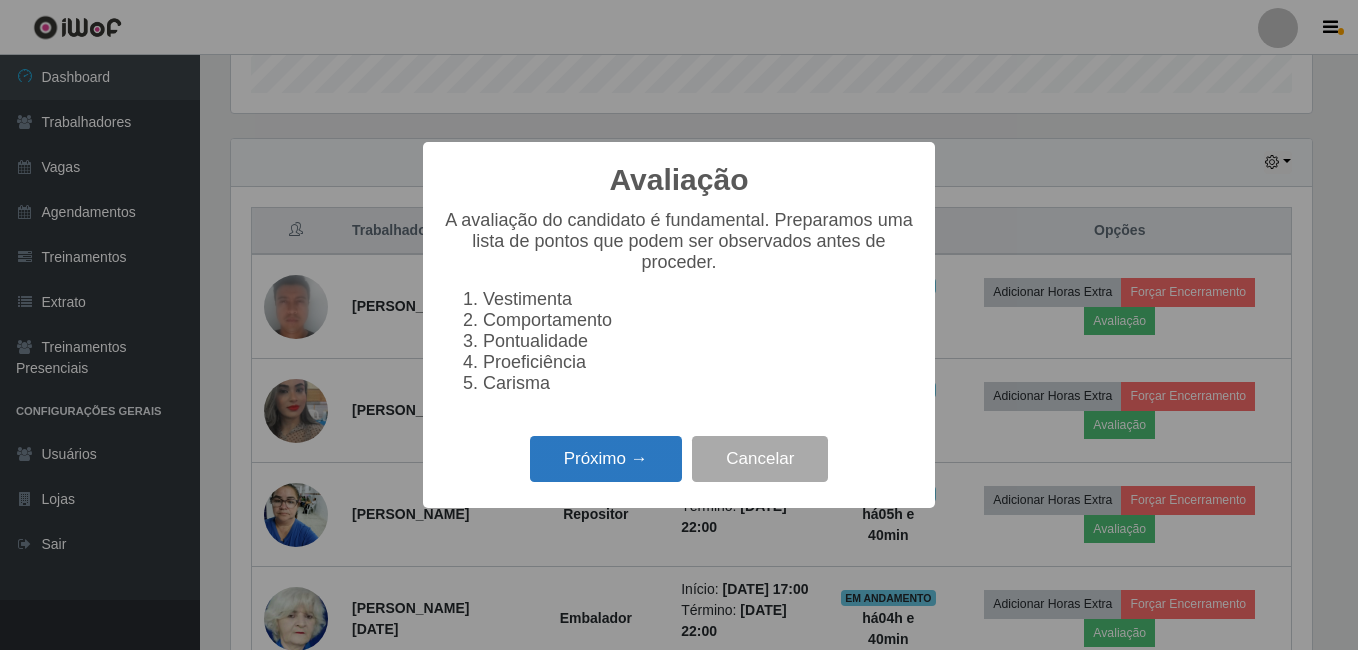 click on "Próximo →" at bounding box center (606, 459) 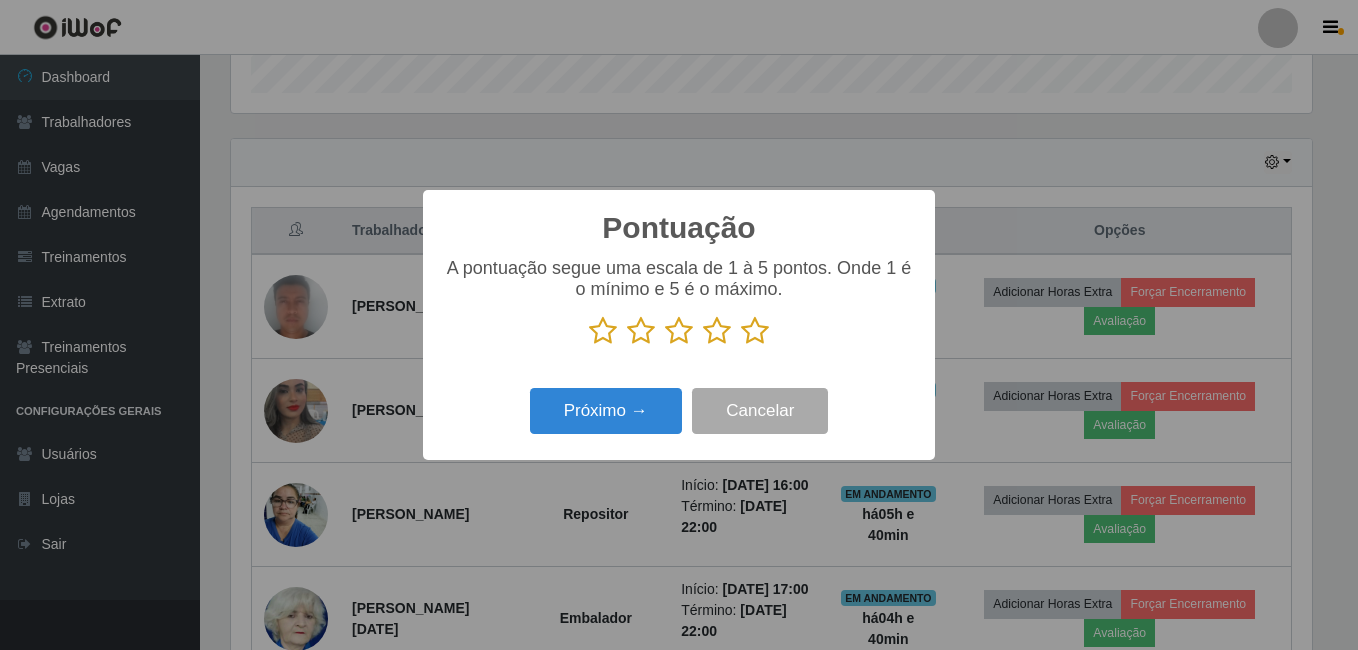 drag, startPoint x: 762, startPoint y: 340, endPoint x: 706, endPoint y: 352, distance: 57.271286 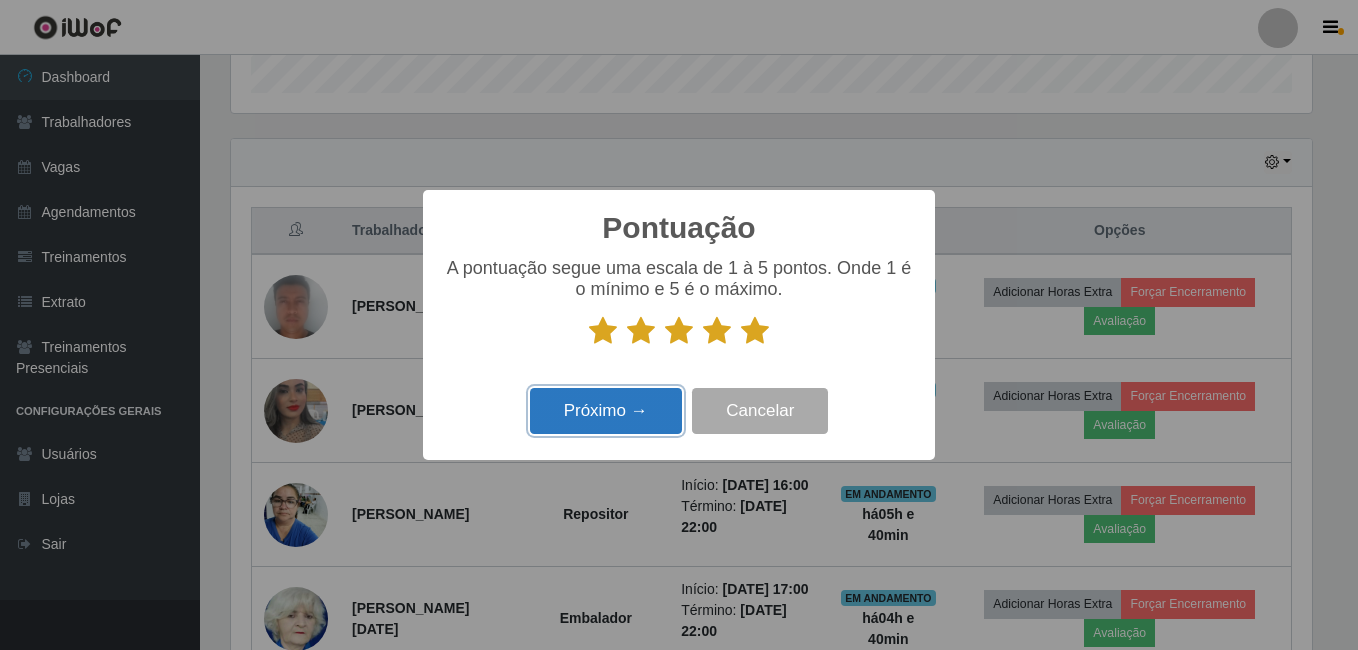 click on "Próximo →" at bounding box center (606, 411) 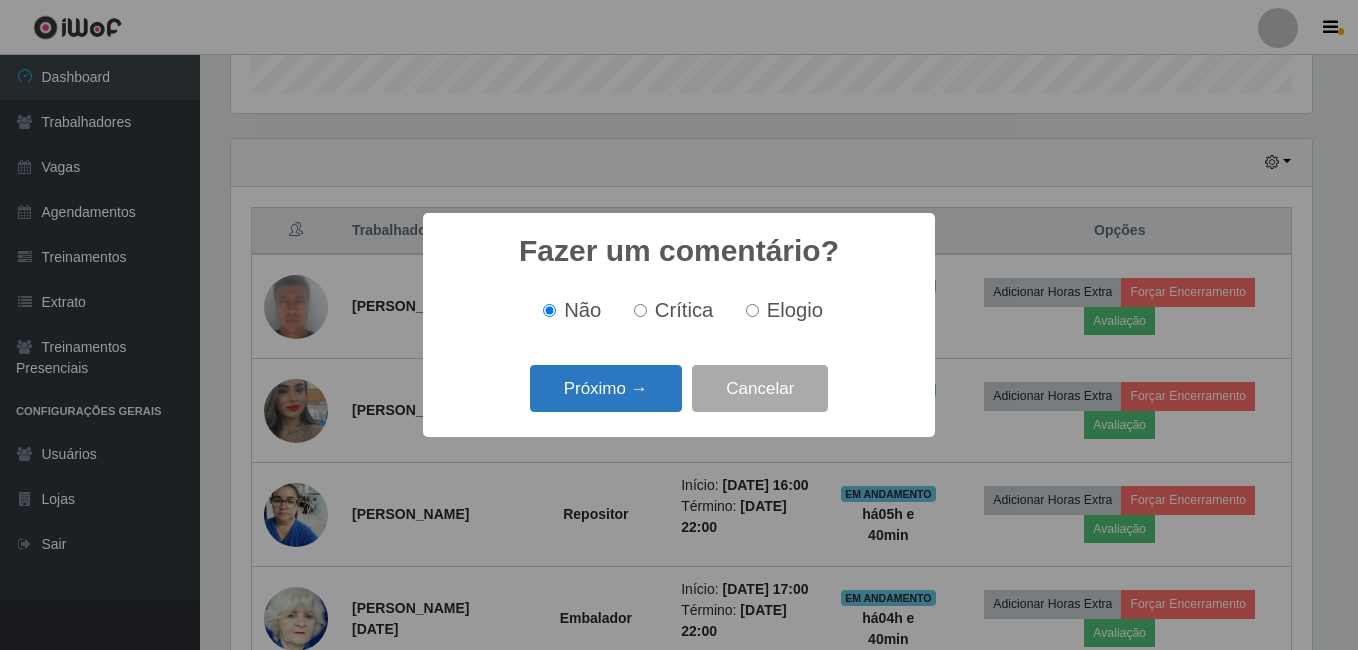 click on "Próximo →" at bounding box center (606, 388) 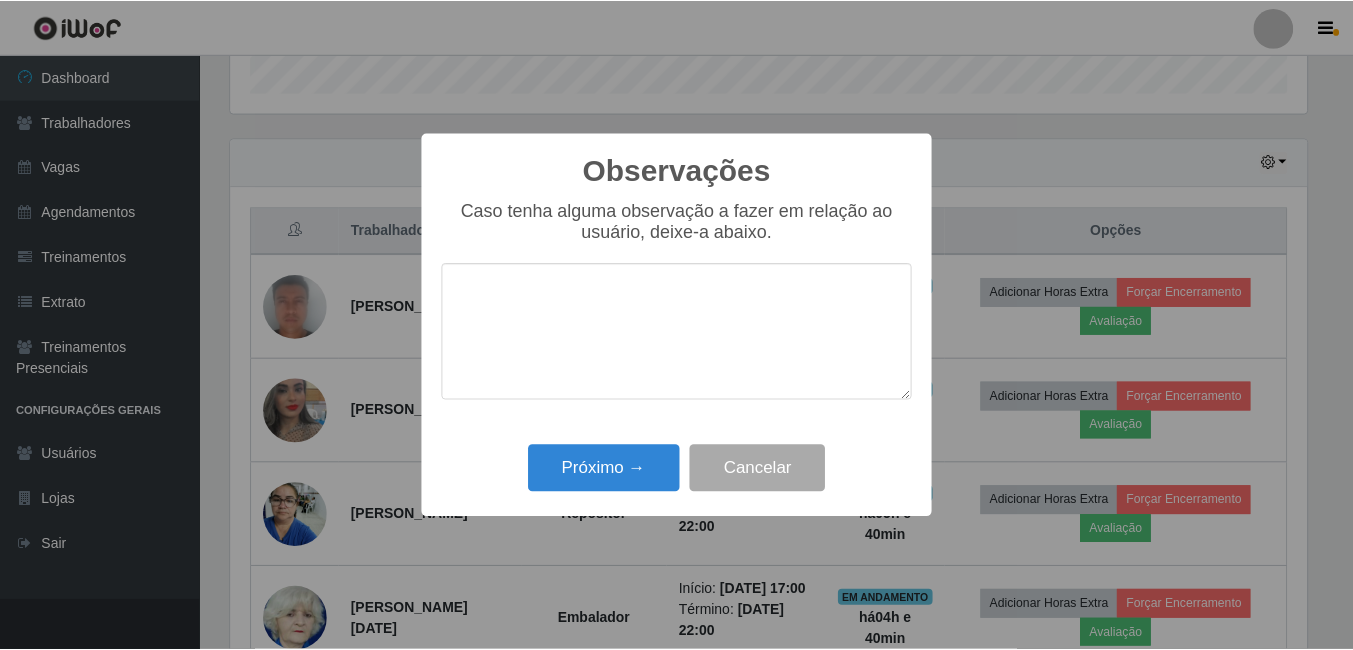 scroll, scrollTop: 999585, scrollLeft: 998919, axis: both 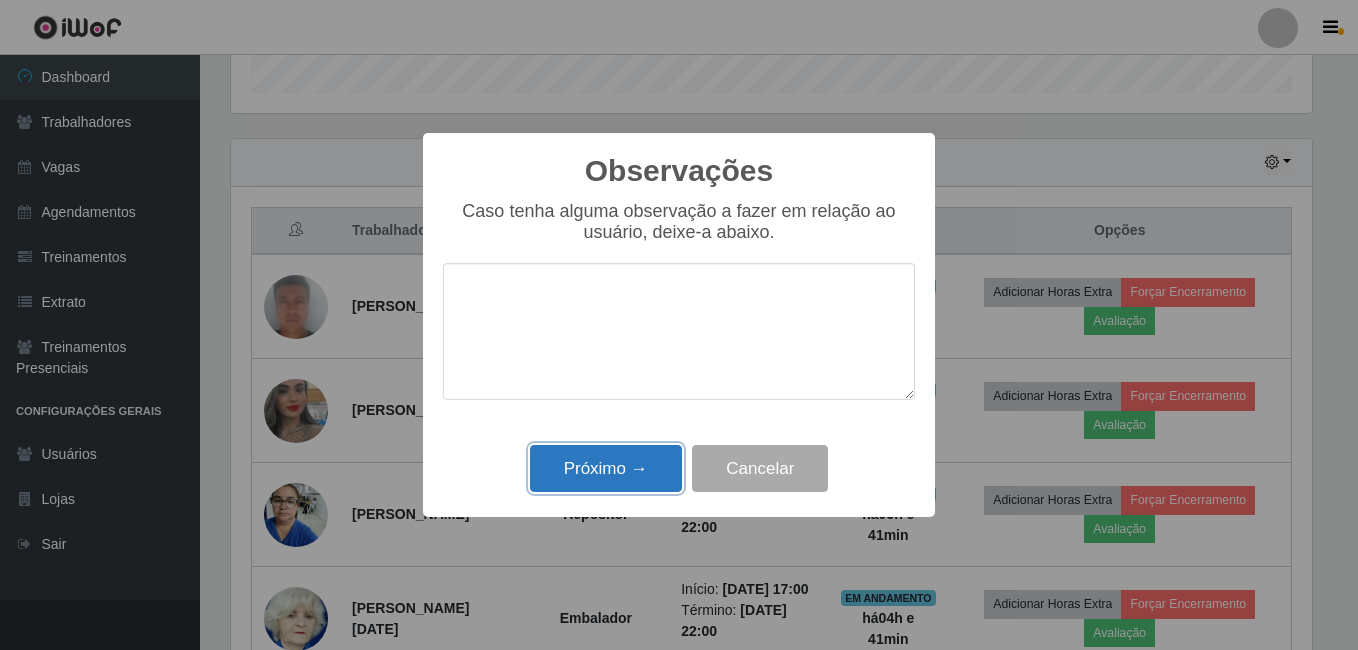 click on "Próximo →" at bounding box center (606, 468) 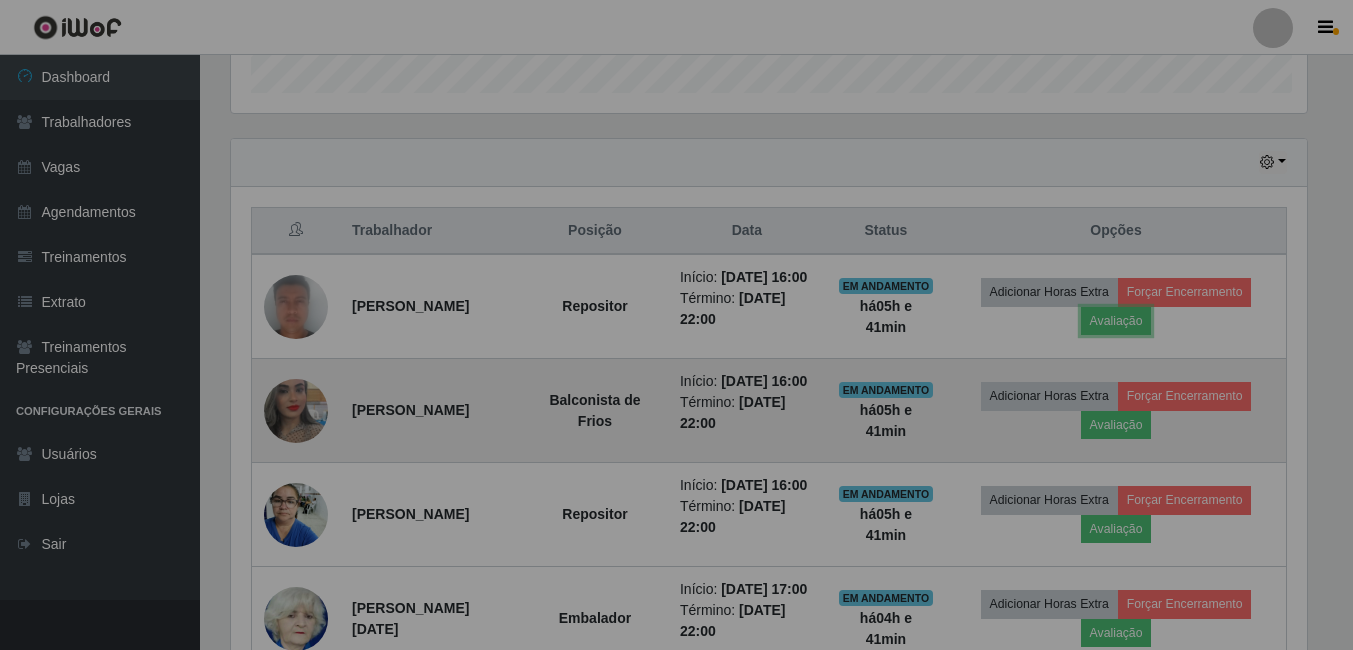 scroll, scrollTop: 999585, scrollLeft: 998909, axis: both 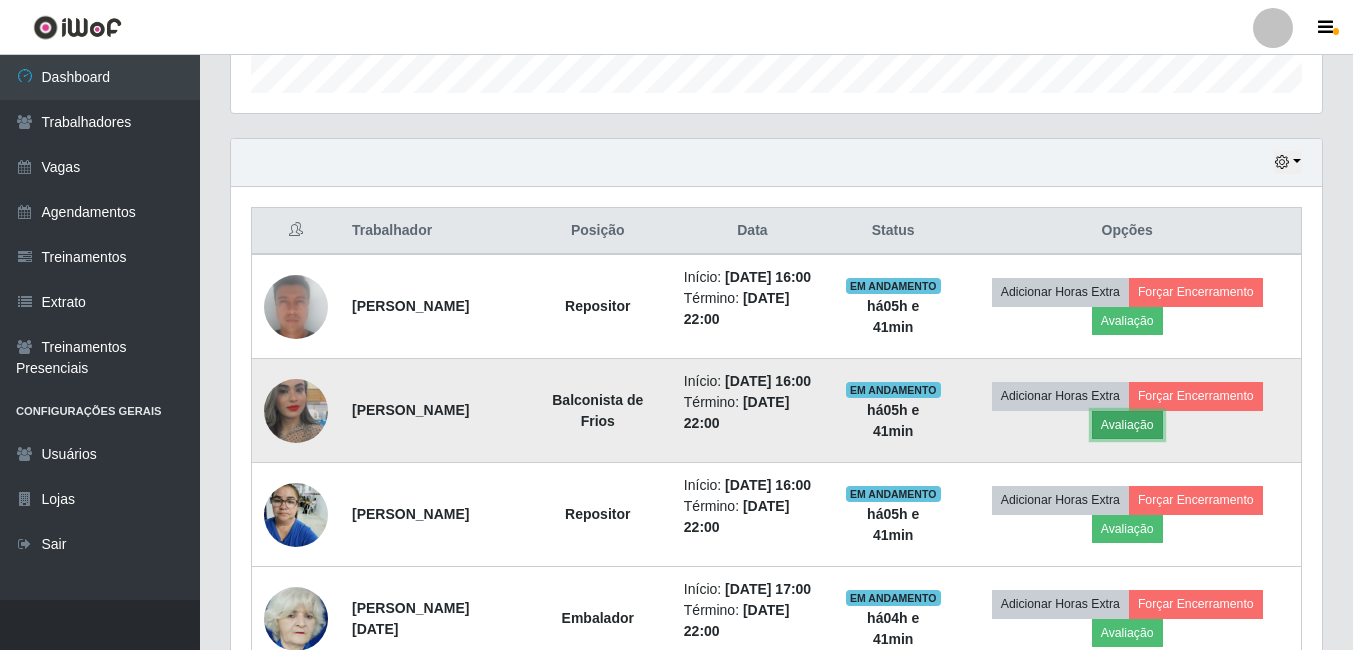 click on "Avaliação" at bounding box center (1127, 425) 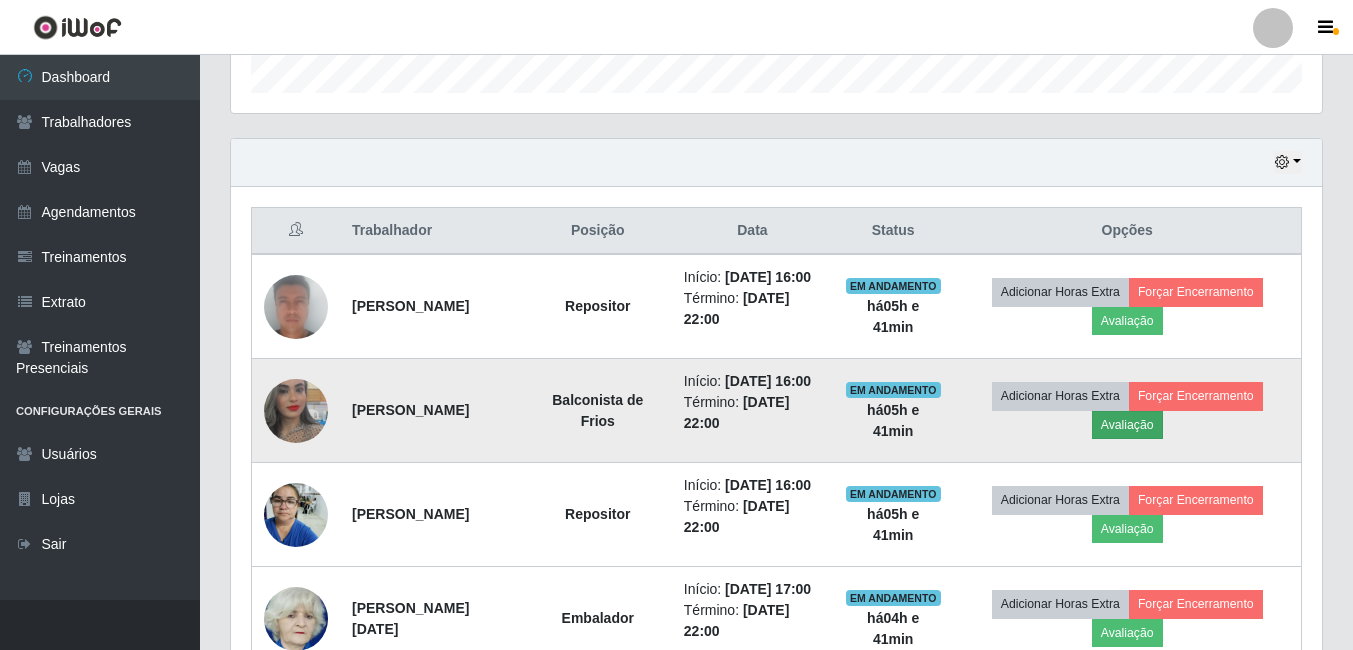 scroll, scrollTop: 999585, scrollLeft: 998919, axis: both 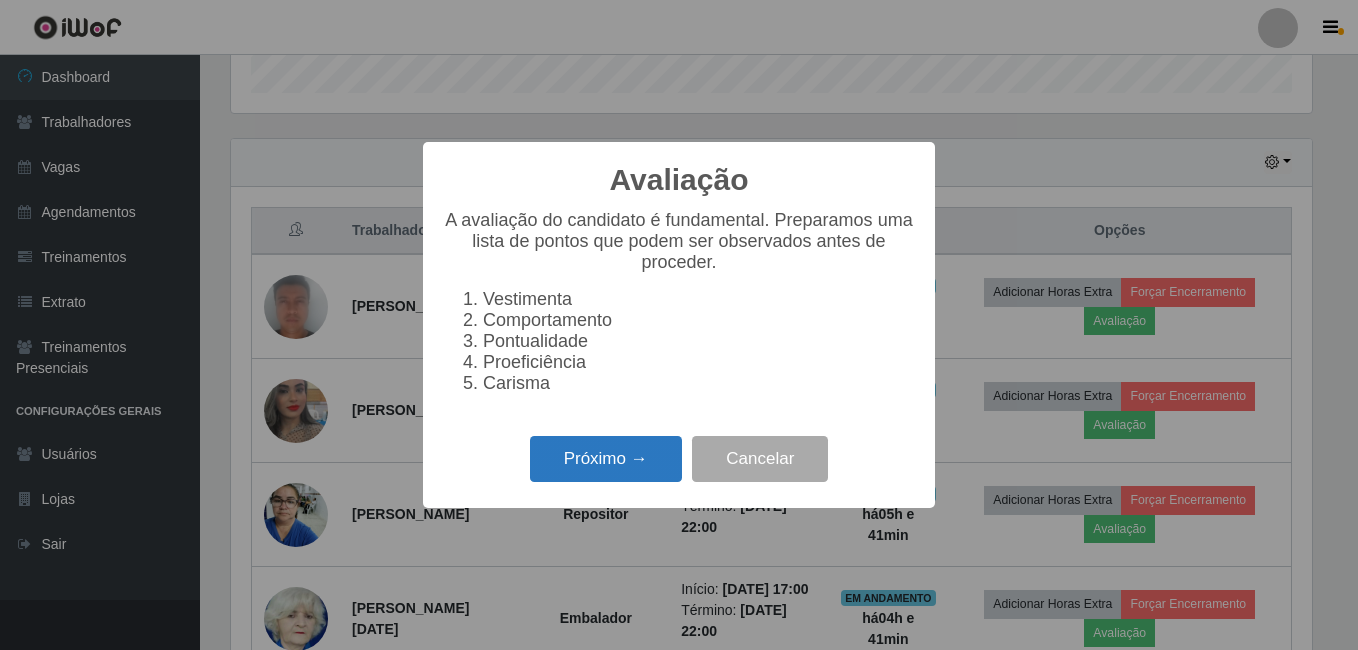 click on "Próximo →" at bounding box center (606, 459) 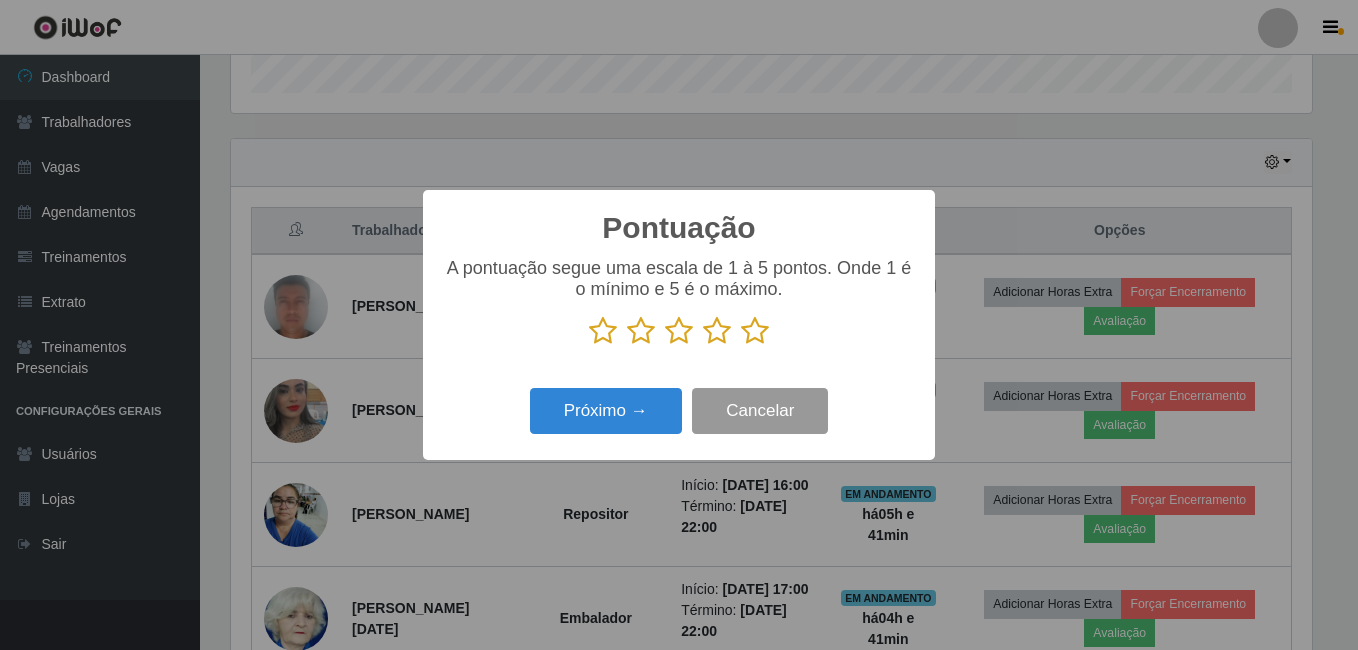 scroll, scrollTop: 999585, scrollLeft: 998919, axis: both 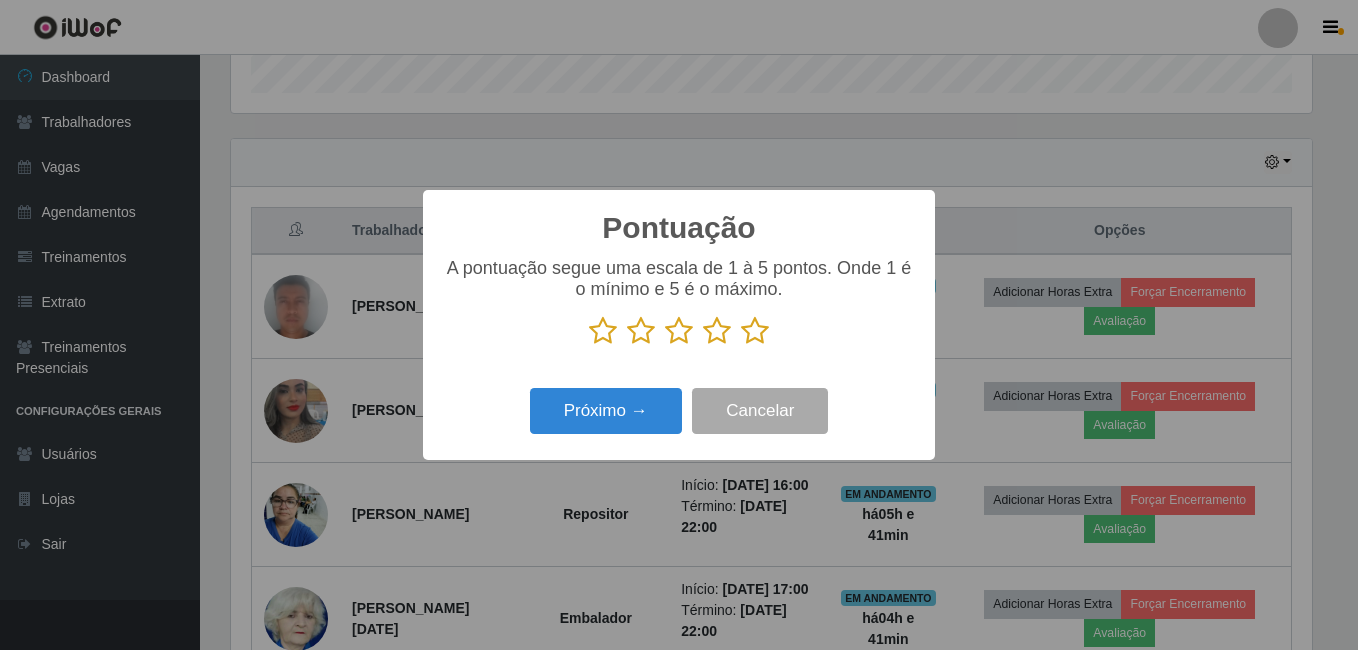 click at bounding box center (755, 331) 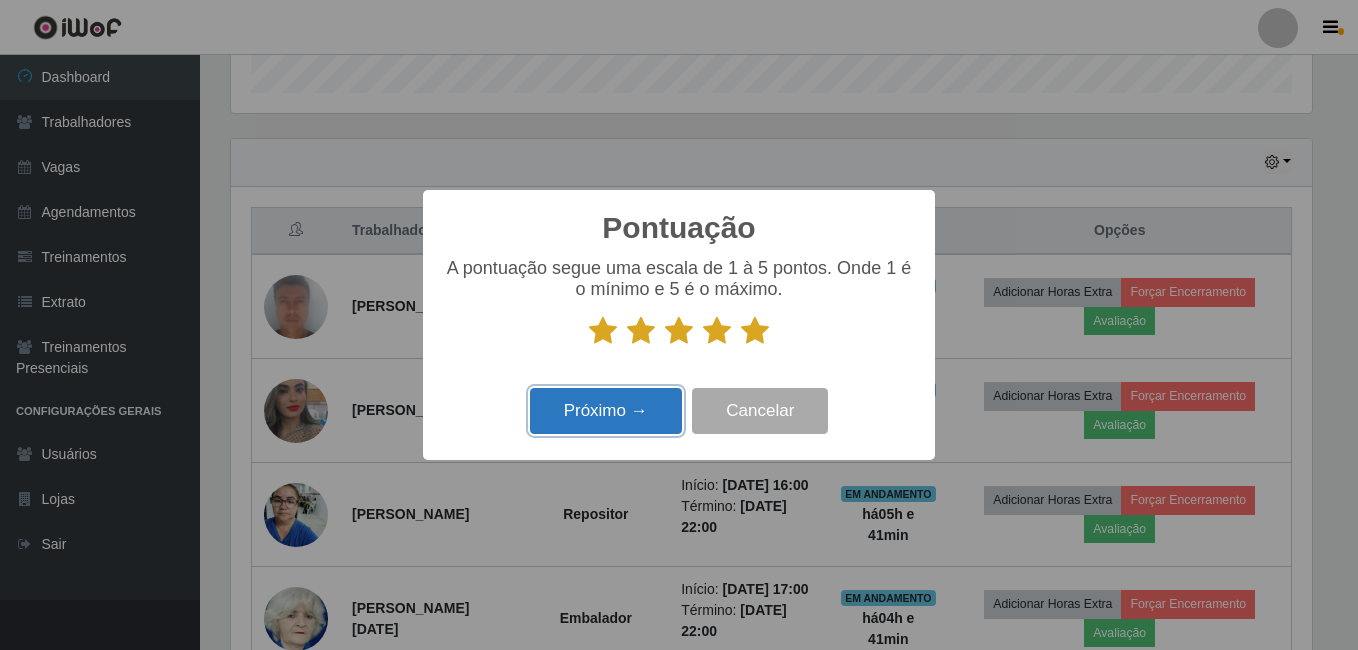 click on "Próximo →" at bounding box center (606, 411) 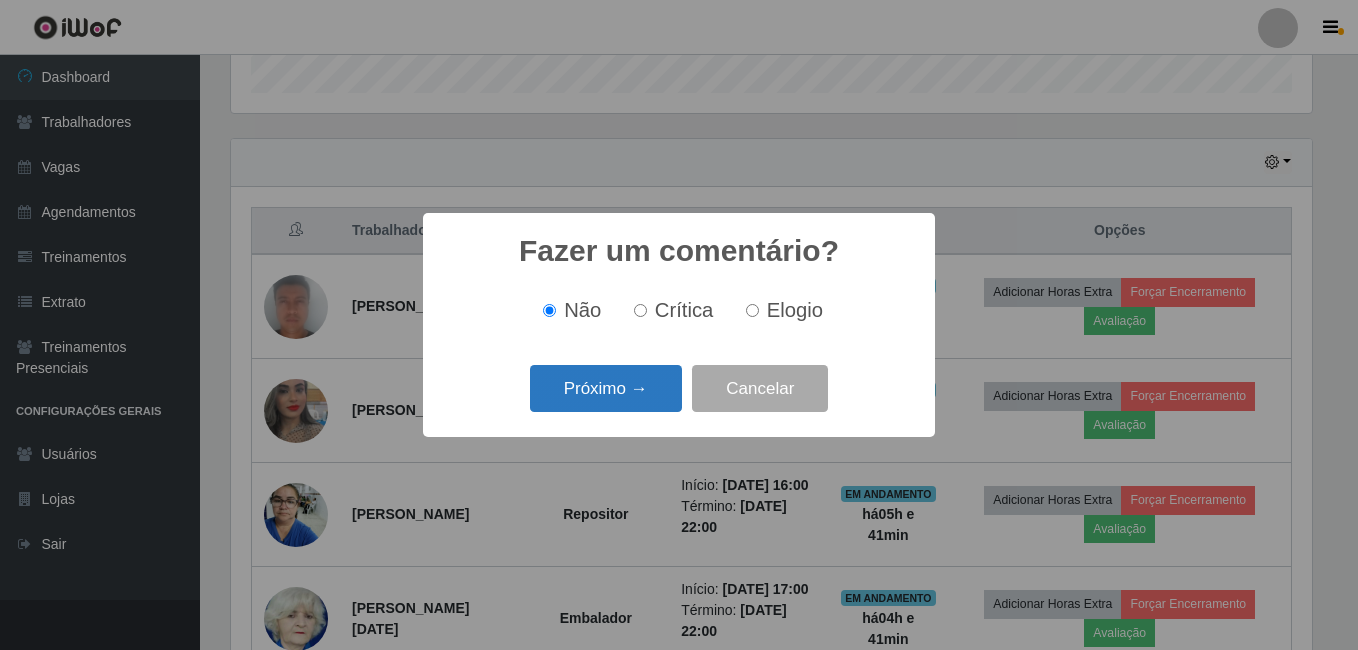 click on "Próximo →" at bounding box center (606, 388) 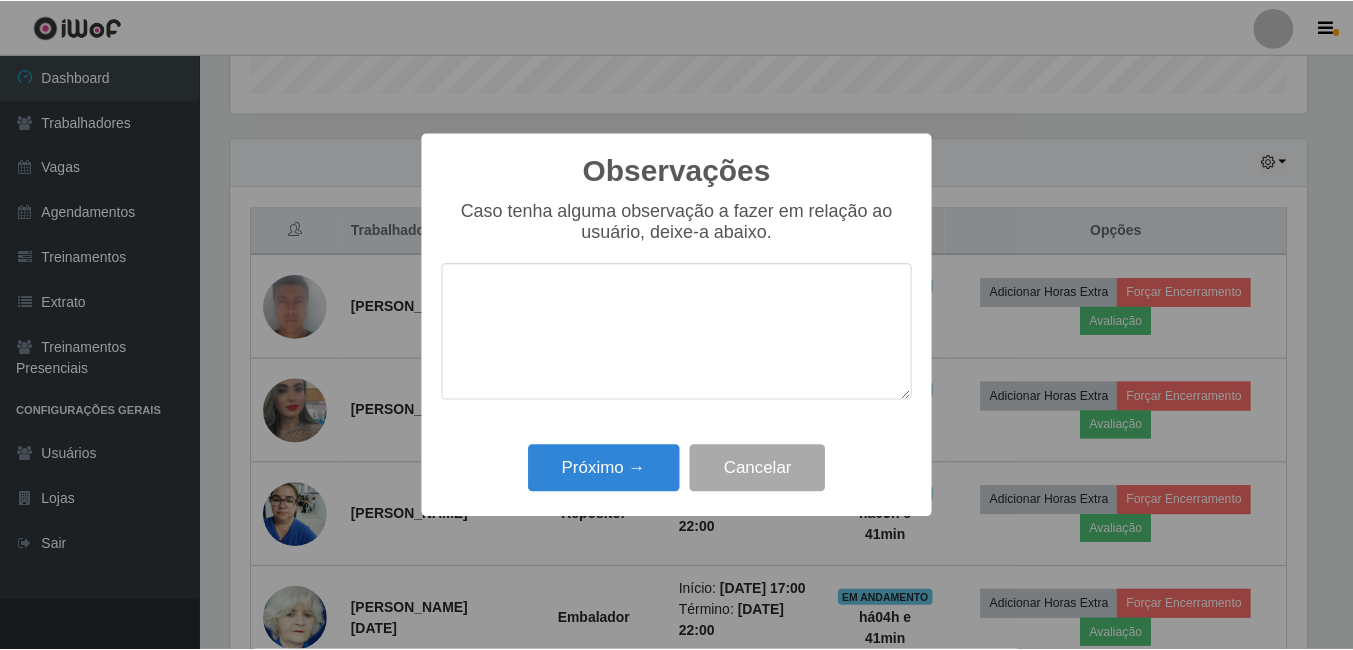 scroll, scrollTop: 999585, scrollLeft: 998919, axis: both 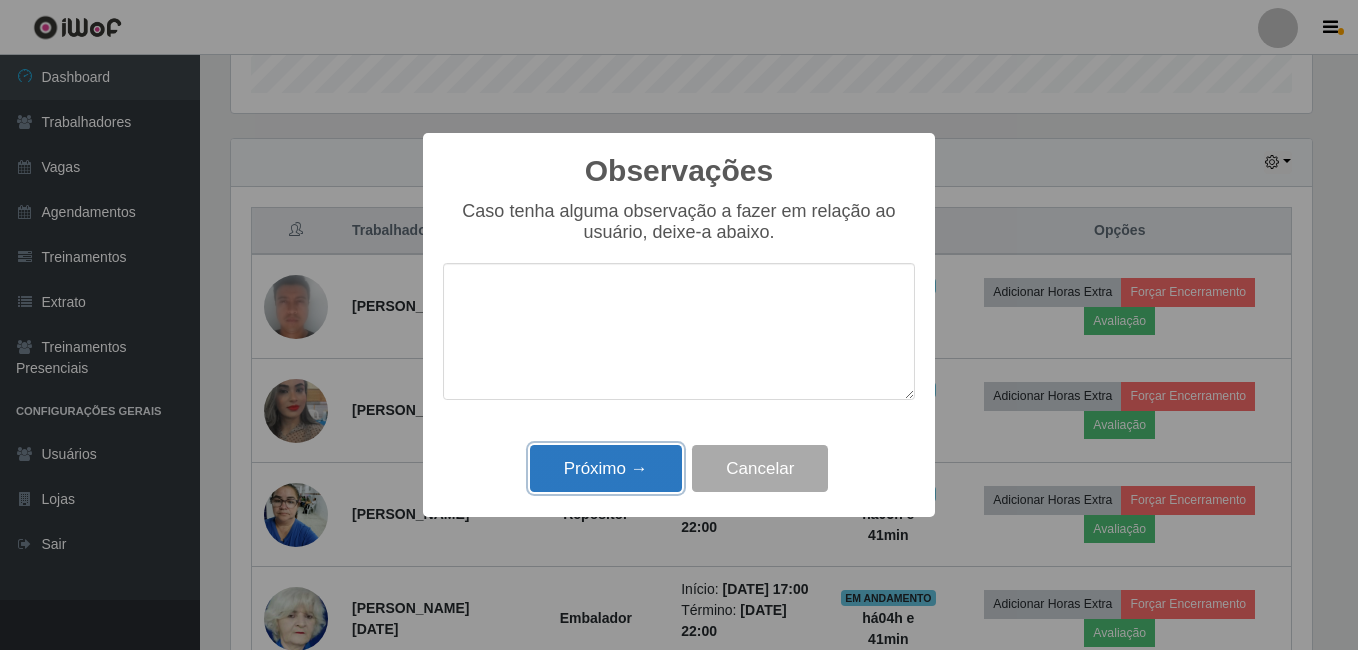 click on "Próximo →" at bounding box center [606, 468] 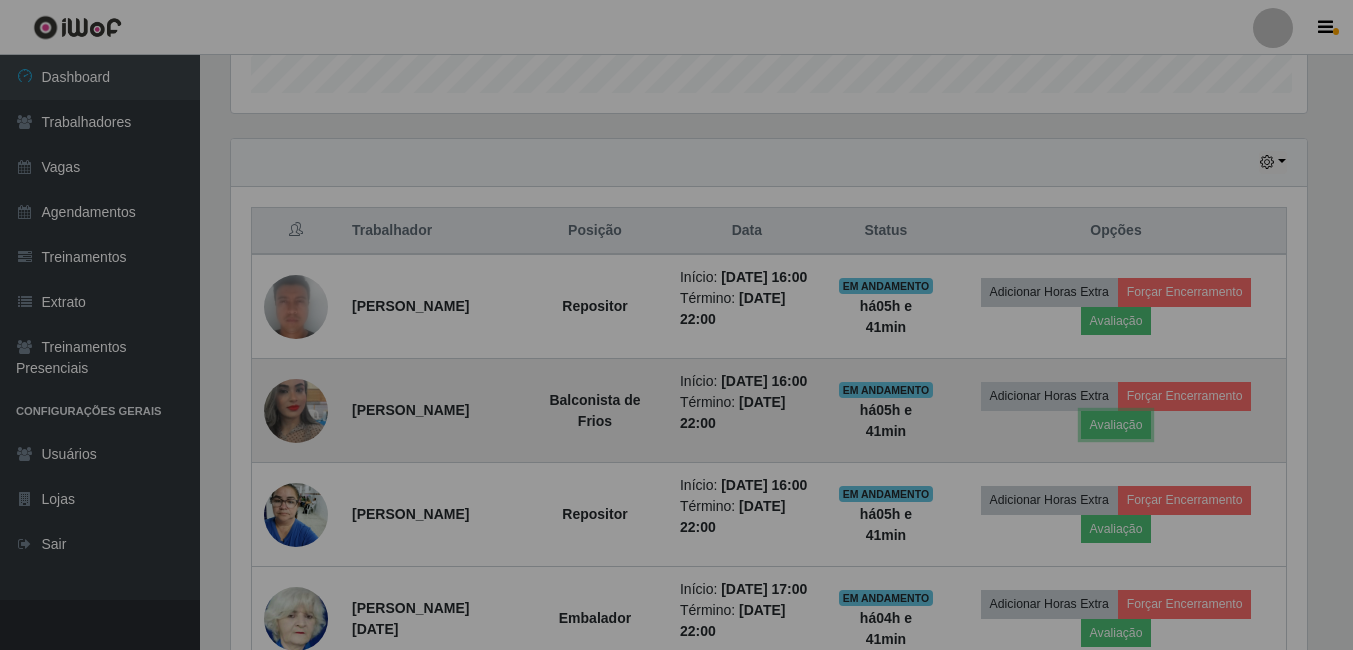 scroll, scrollTop: 999585, scrollLeft: 998909, axis: both 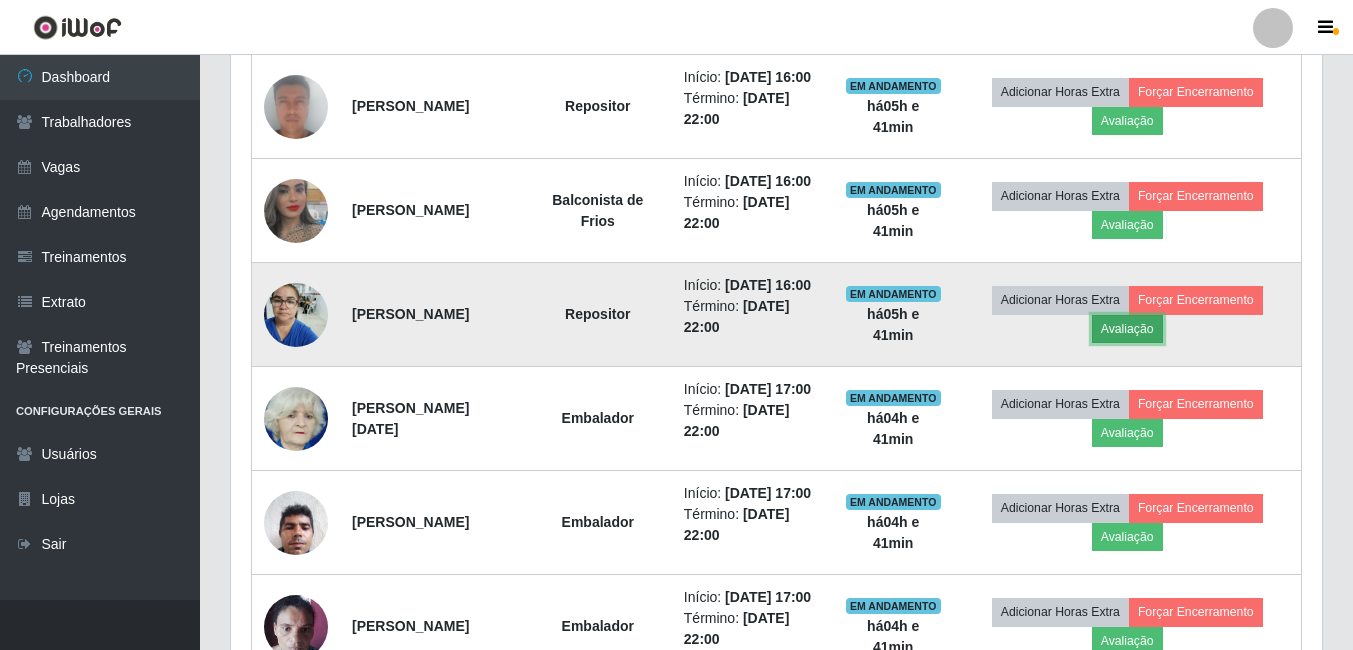 click on "Avaliação" at bounding box center [1127, 329] 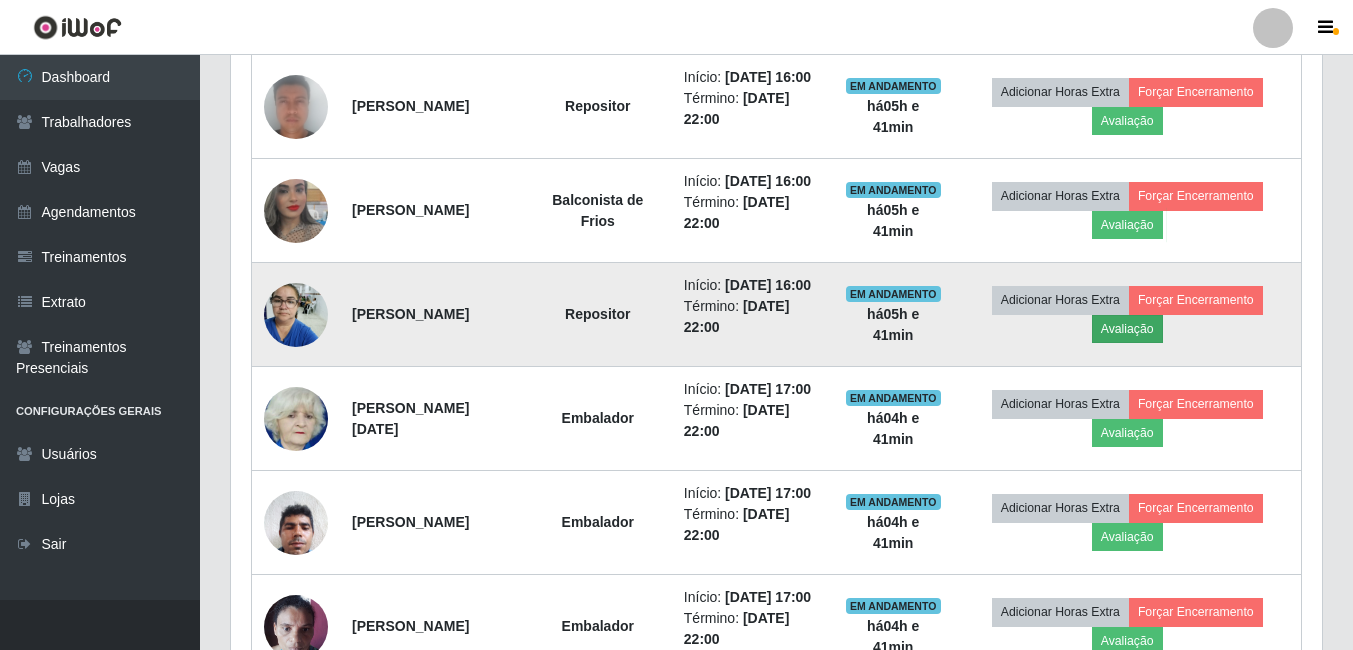 scroll, scrollTop: 999585, scrollLeft: 998919, axis: both 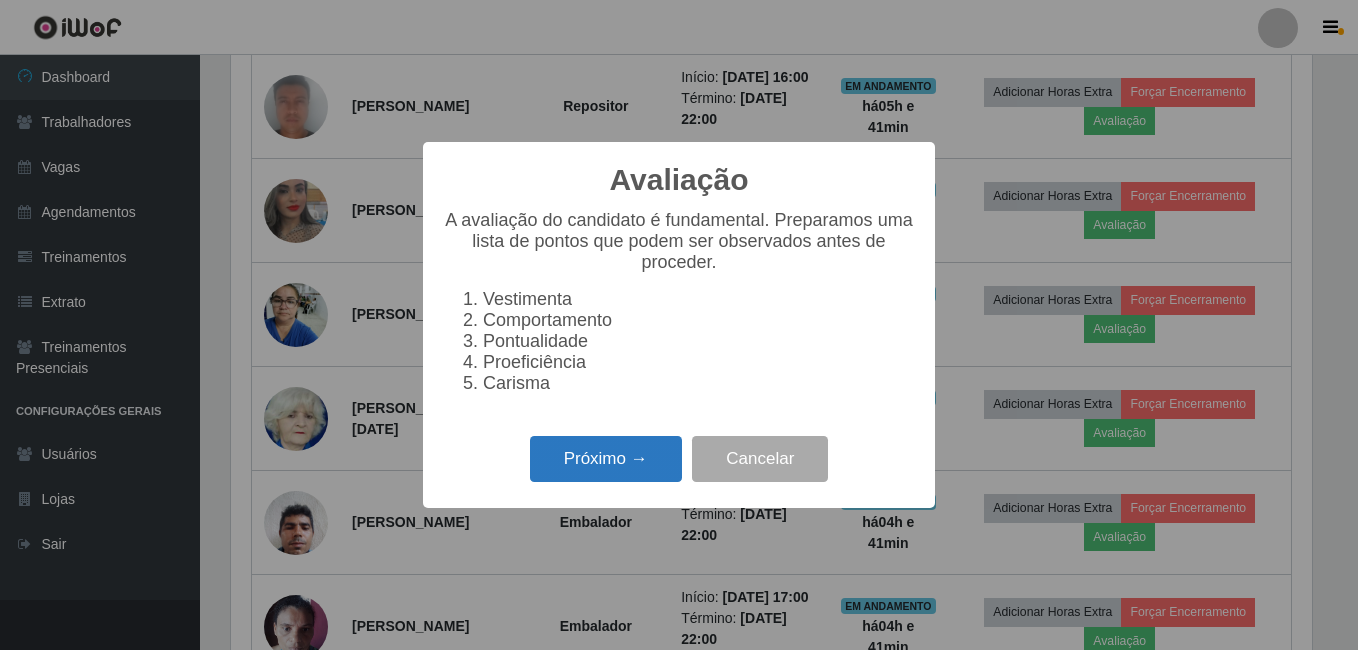 click on "Próximo →" at bounding box center (606, 459) 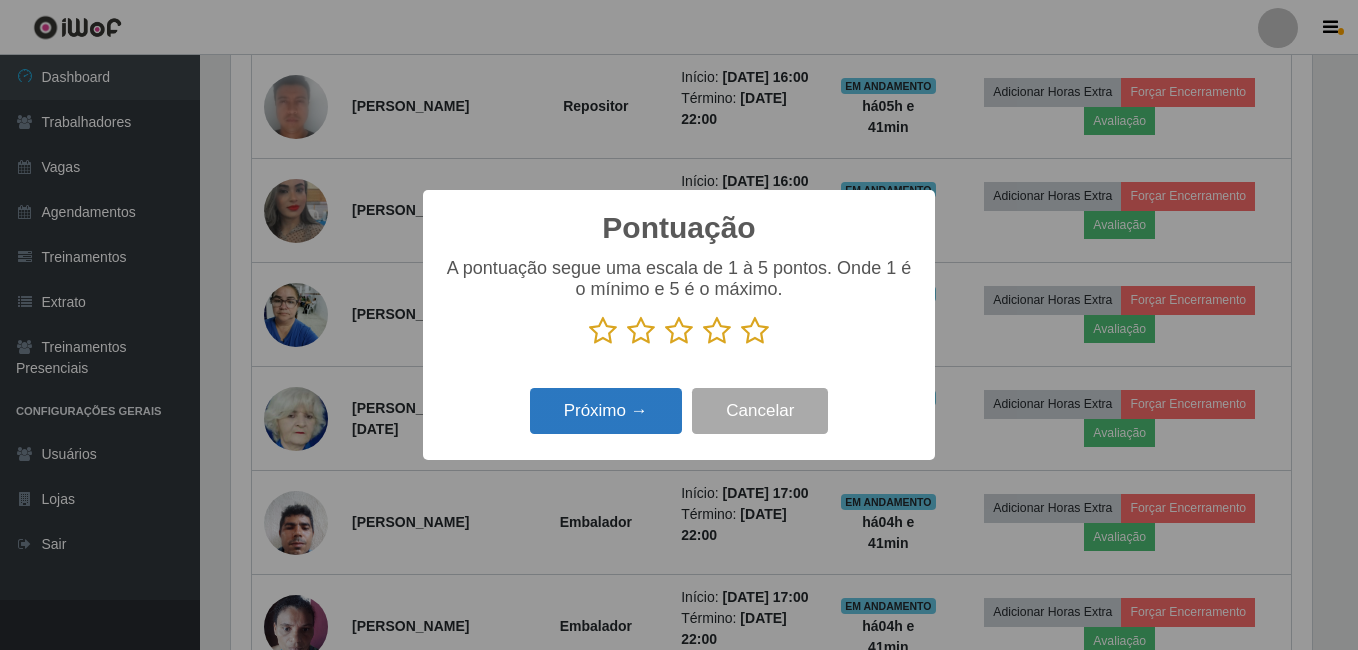 scroll, scrollTop: 999585, scrollLeft: 998919, axis: both 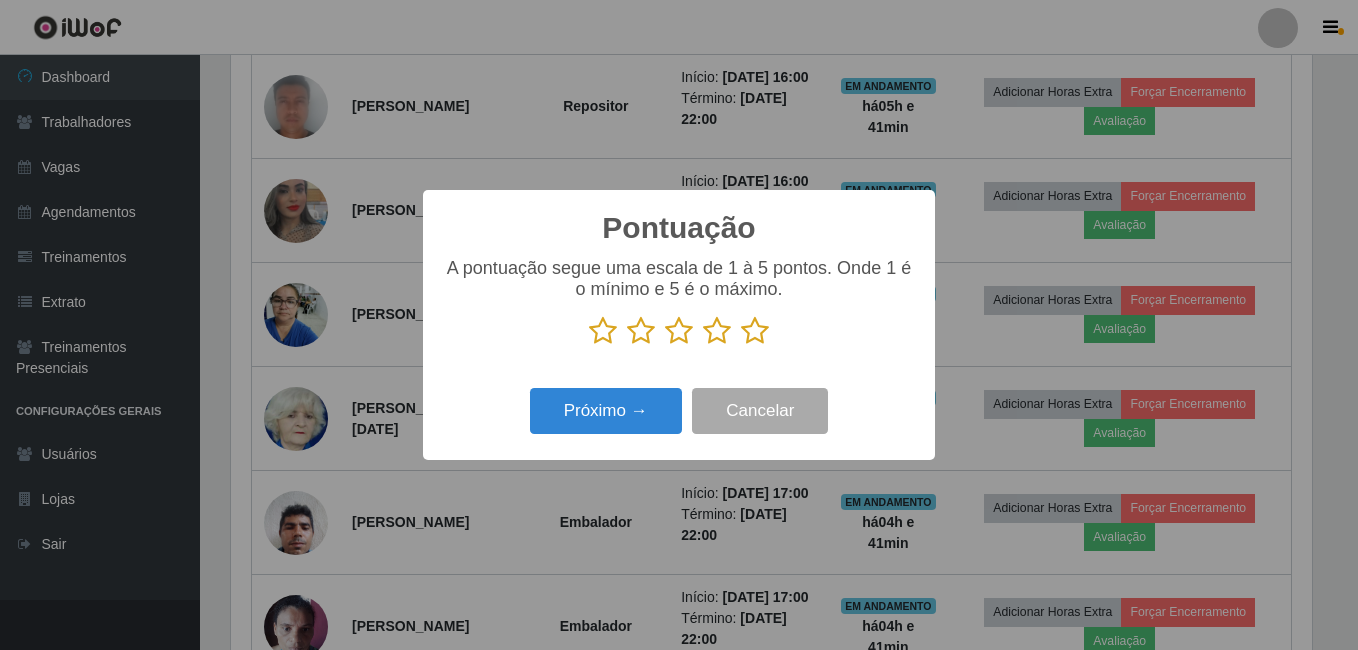 drag, startPoint x: 757, startPoint y: 335, endPoint x: 723, endPoint y: 342, distance: 34.713108 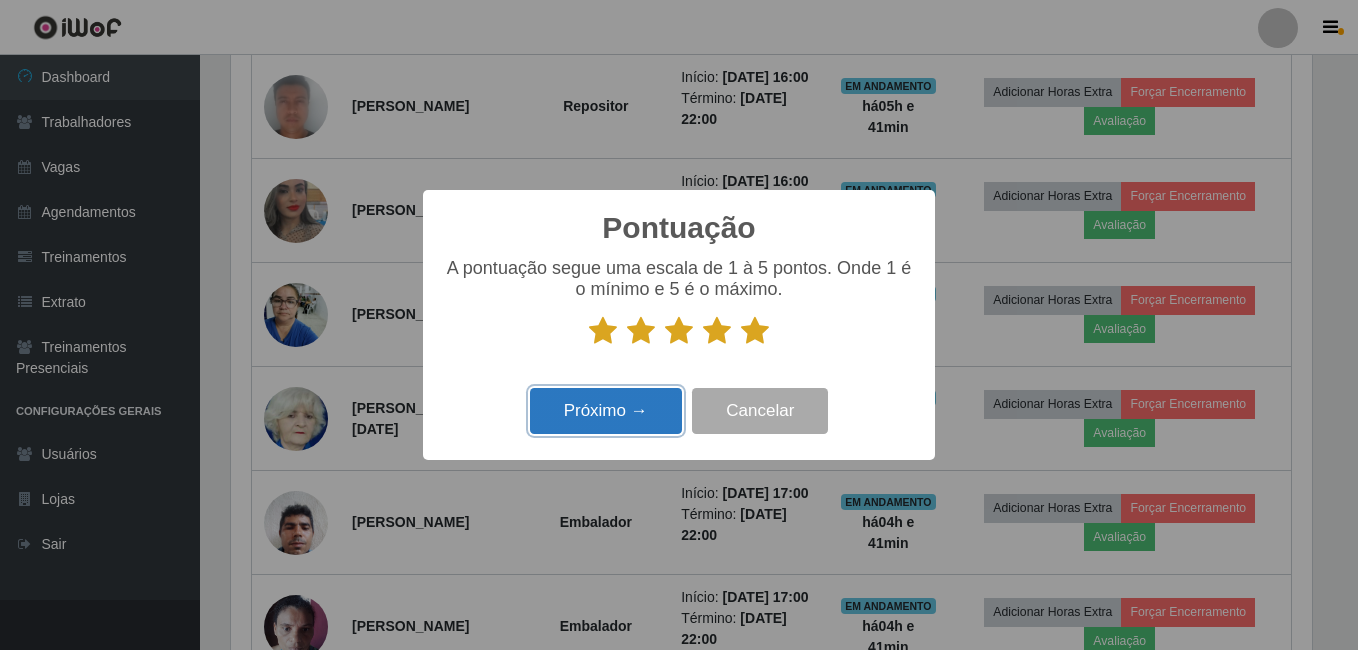 click on "Próximo →" at bounding box center [606, 411] 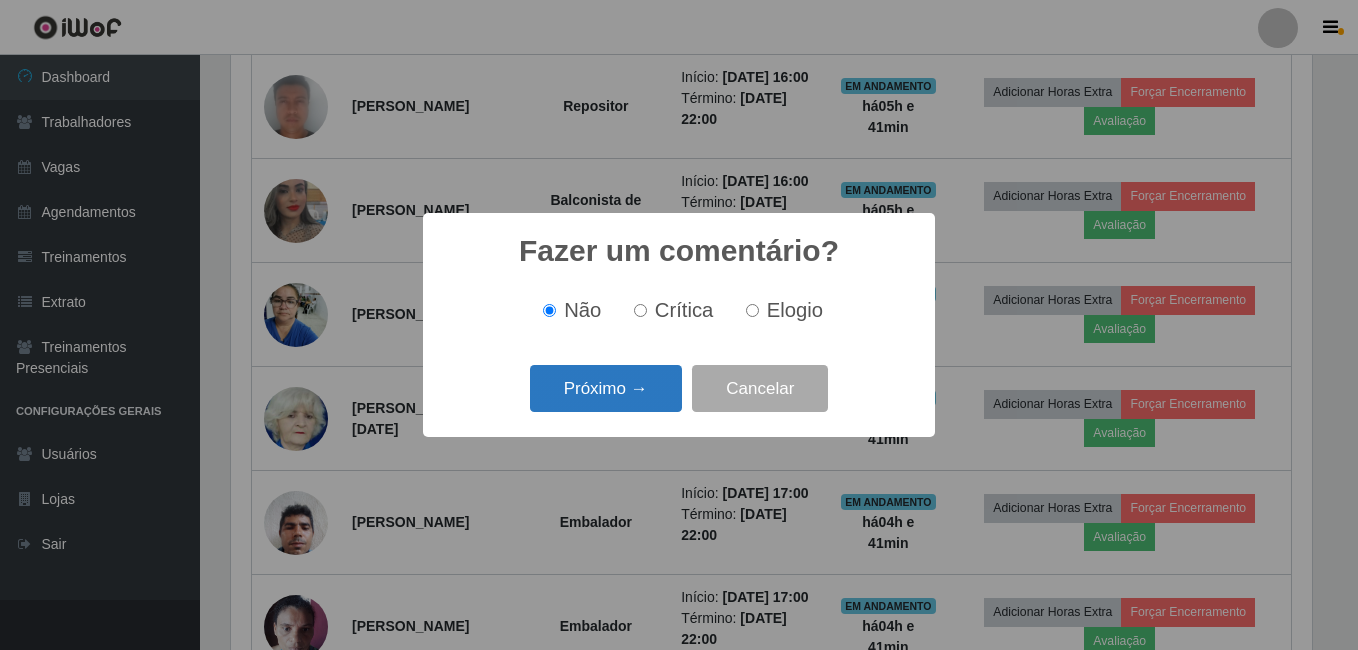 click on "Próximo →" at bounding box center [606, 388] 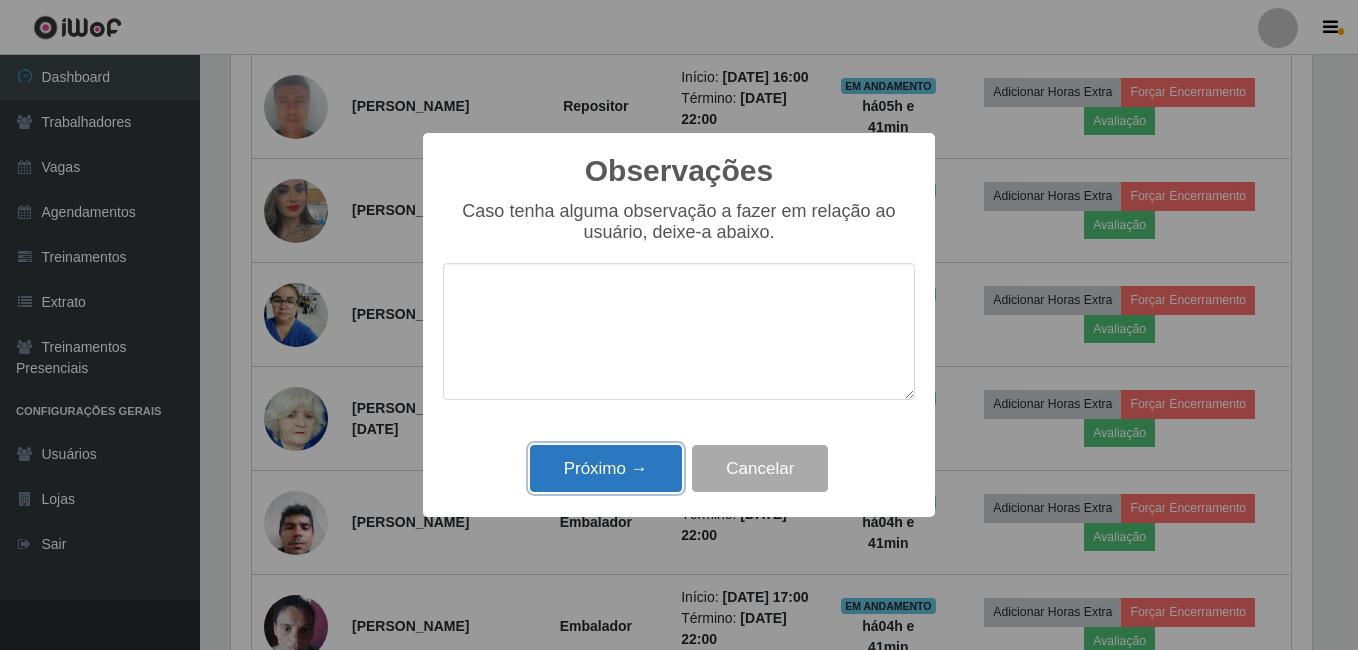 click on "Próximo →" at bounding box center [606, 468] 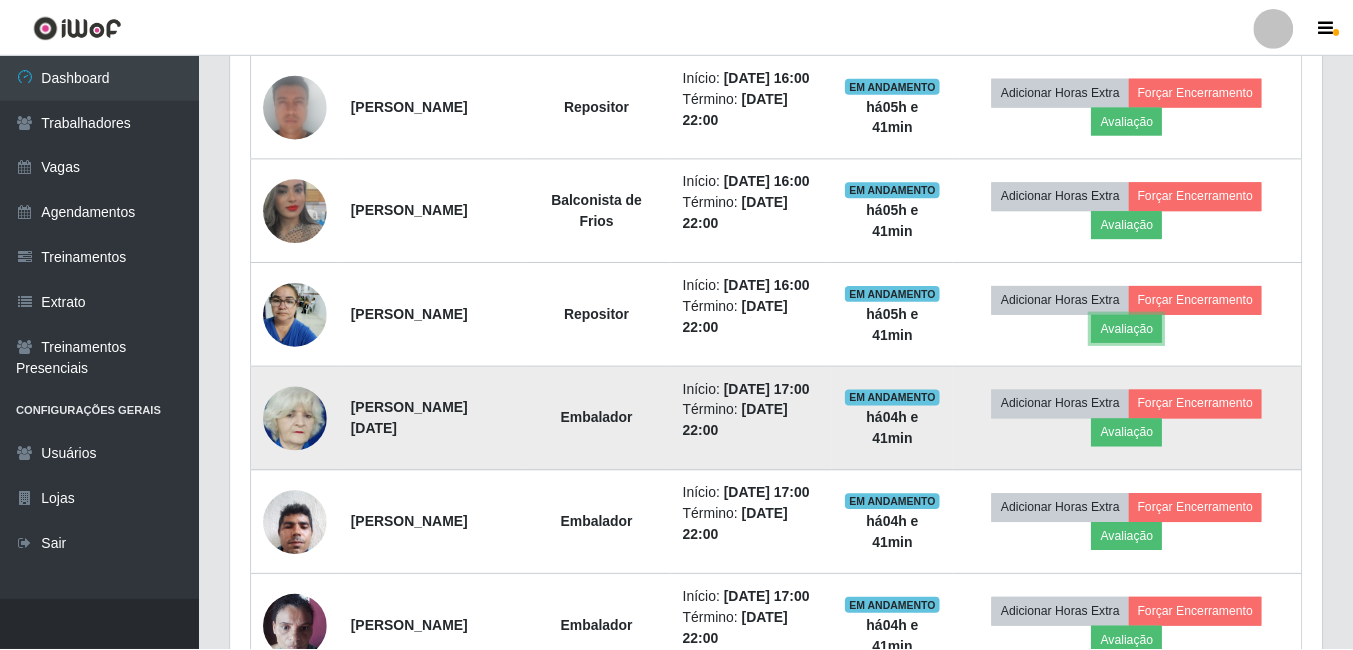 scroll, scrollTop: 999585, scrollLeft: 998909, axis: both 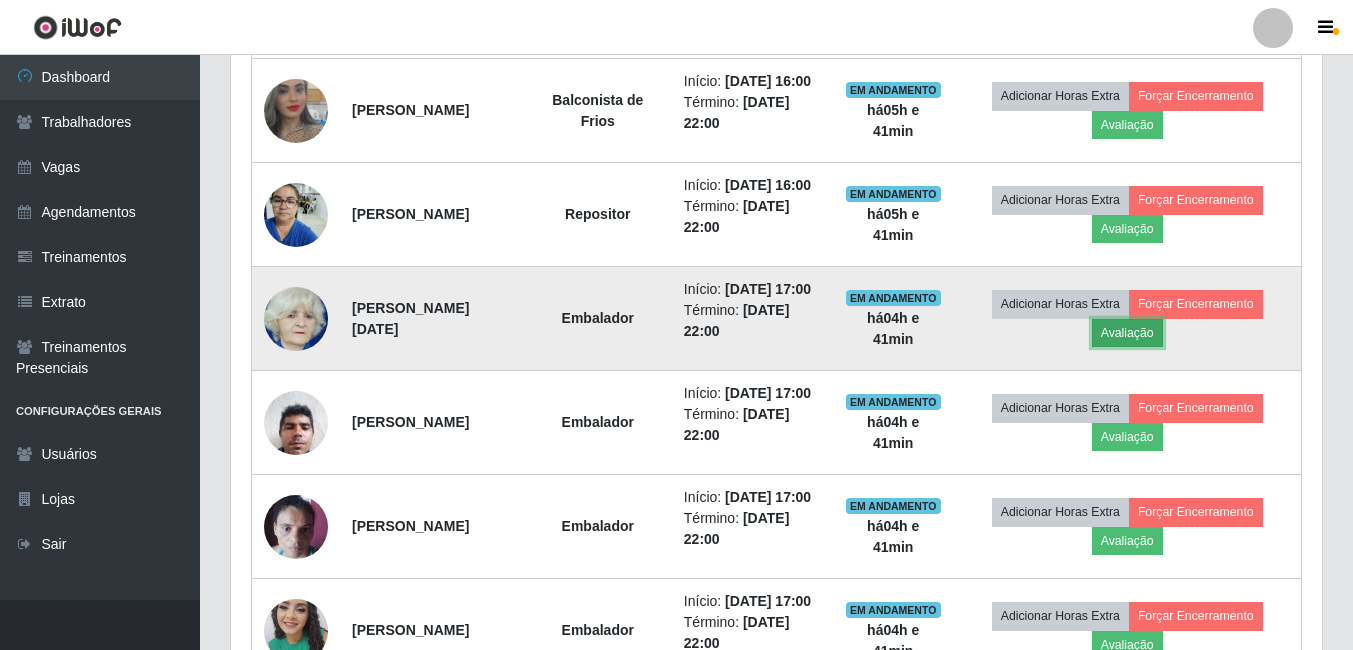 click on "Avaliação" at bounding box center (1127, 333) 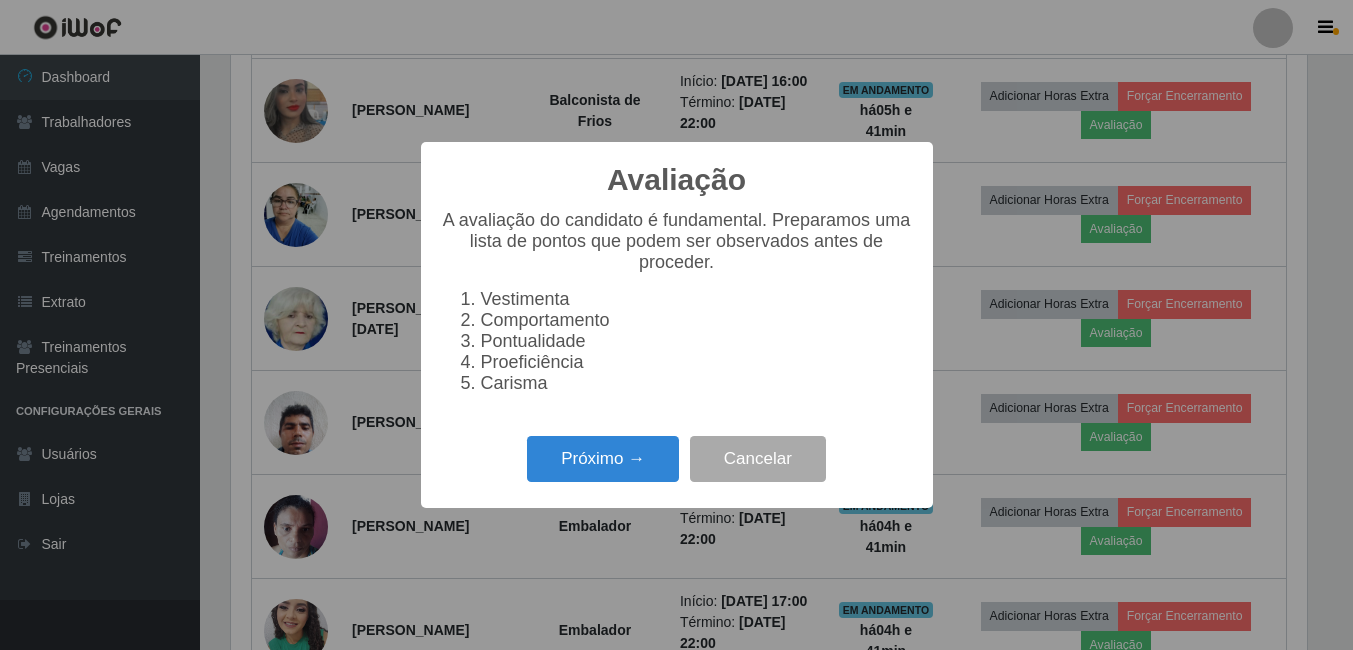 scroll, scrollTop: 999585, scrollLeft: 998919, axis: both 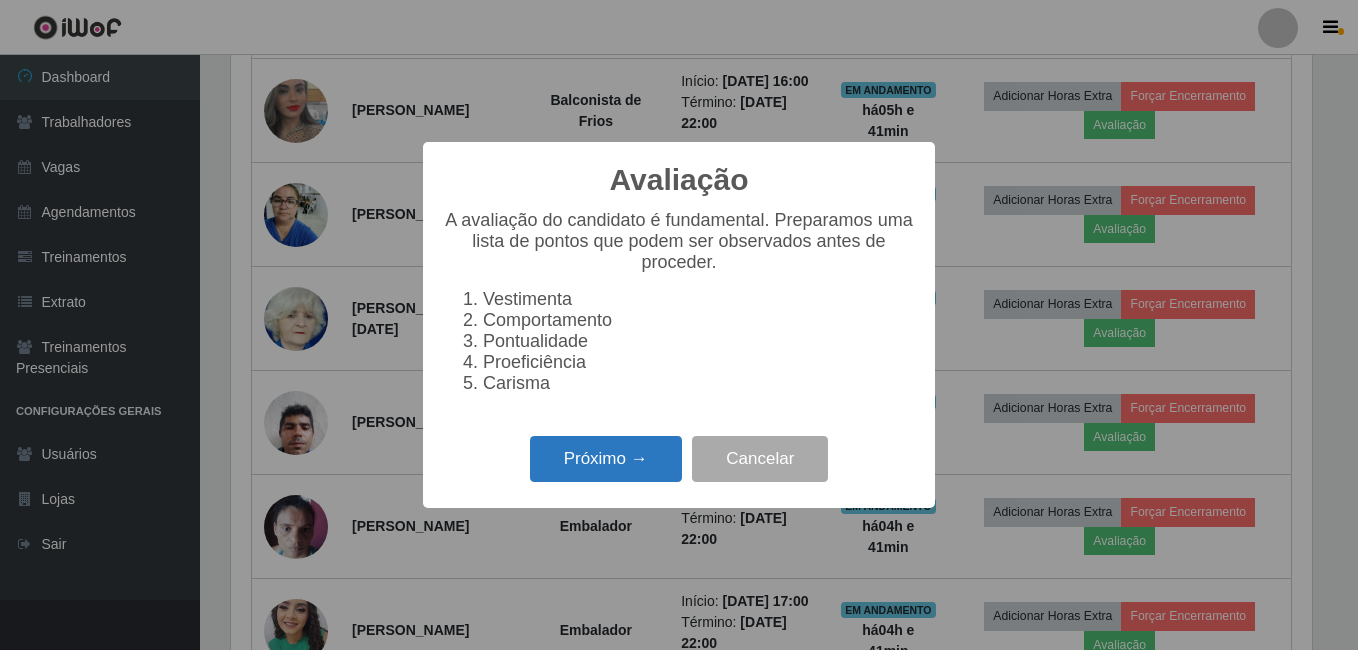 click on "Próximo →" at bounding box center (606, 459) 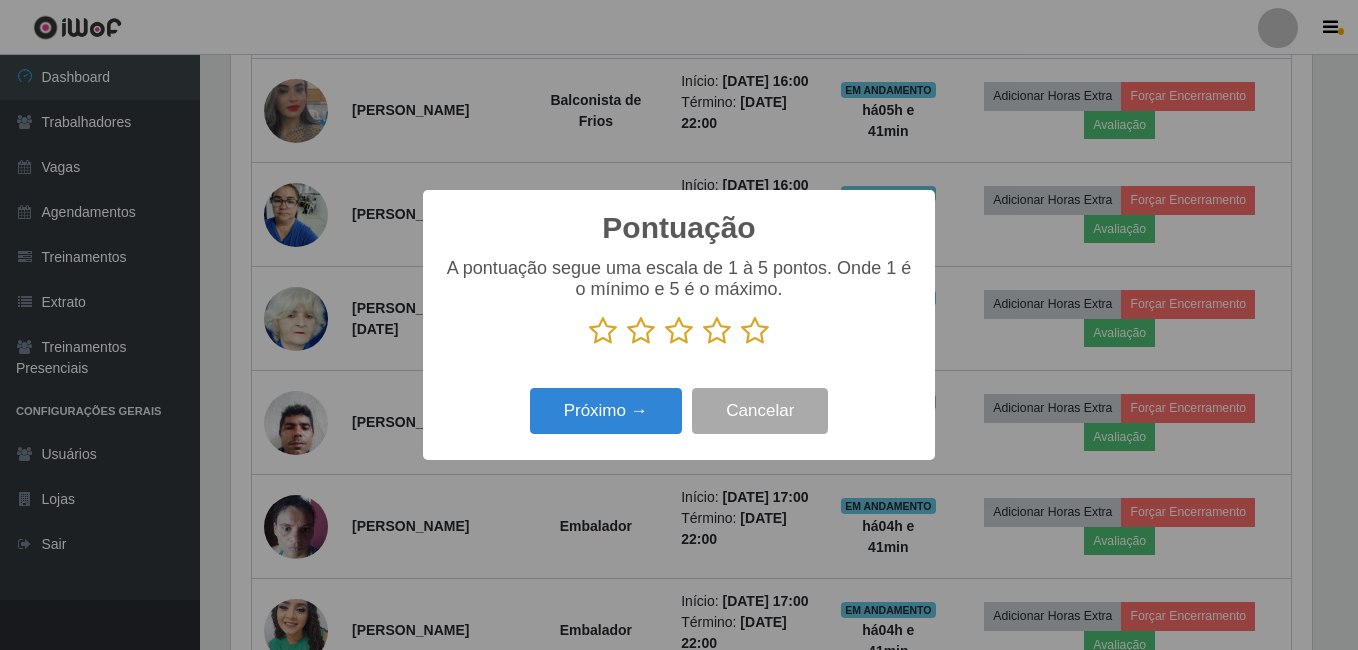 click at bounding box center (755, 331) 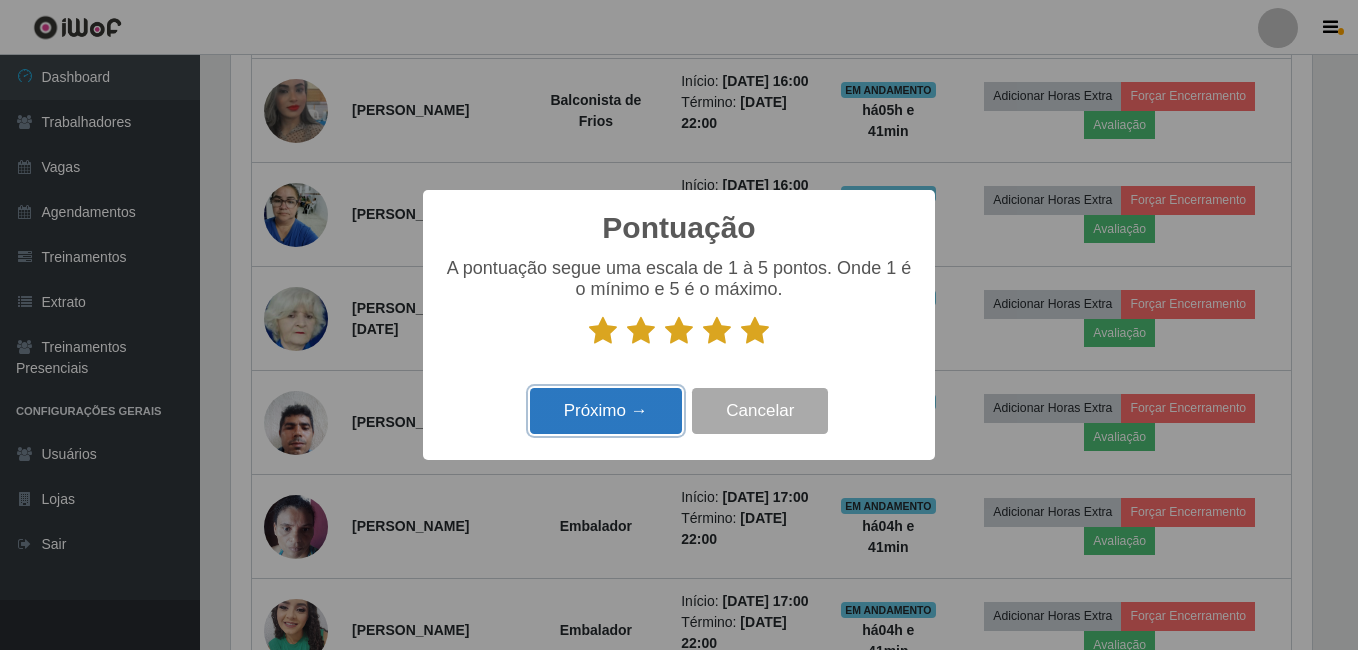 click on "Próximo →" at bounding box center [606, 411] 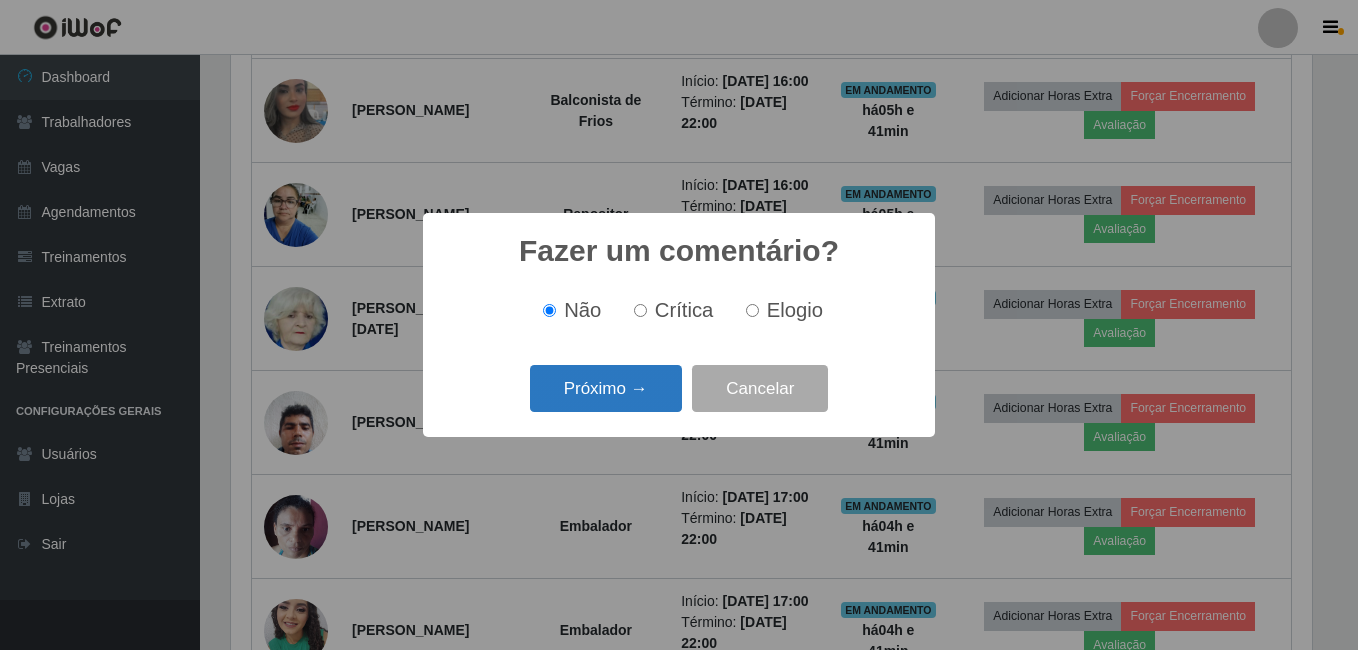 click on "Próximo →" at bounding box center (606, 388) 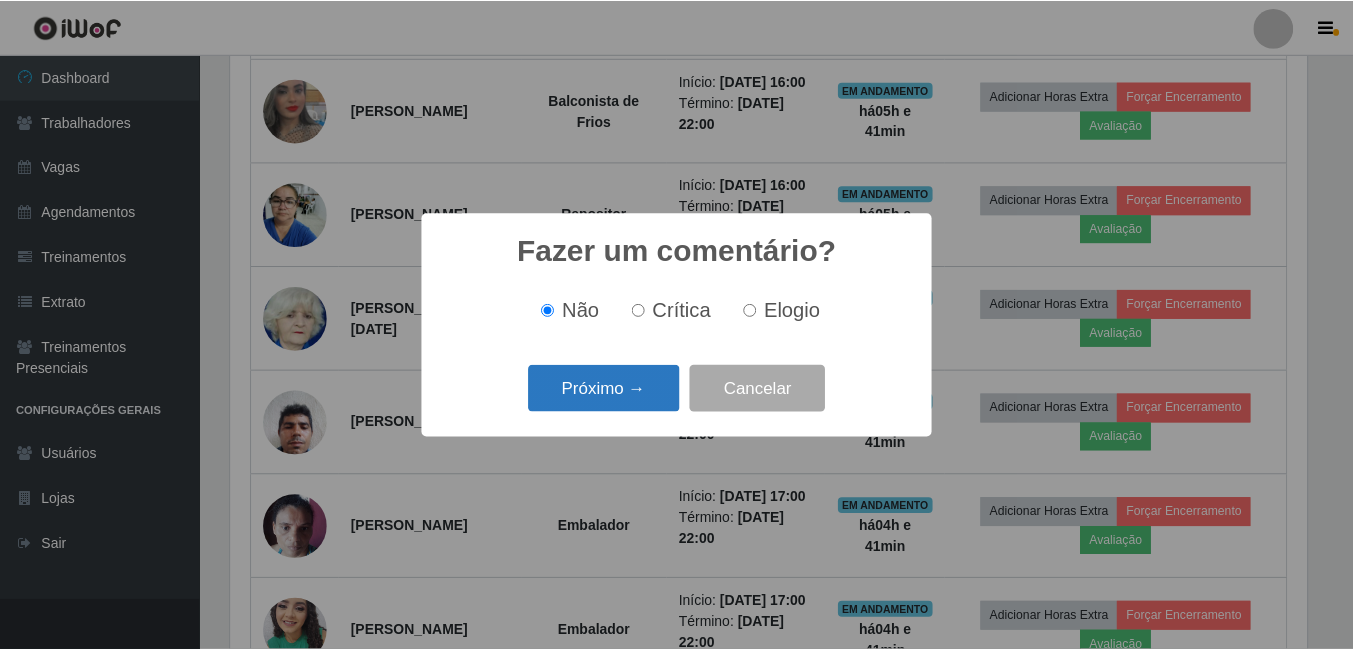 scroll, scrollTop: 999585, scrollLeft: 998919, axis: both 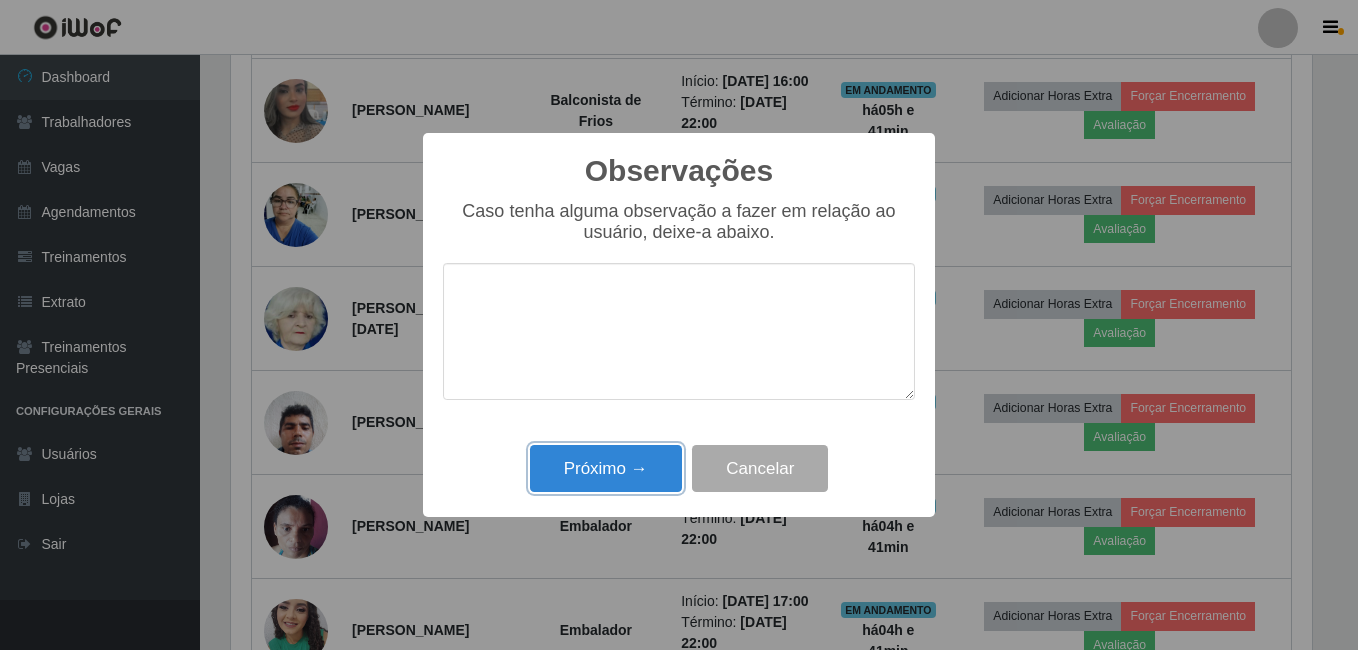 drag, startPoint x: 619, startPoint y: 468, endPoint x: 626, endPoint y: 459, distance: 11.401754 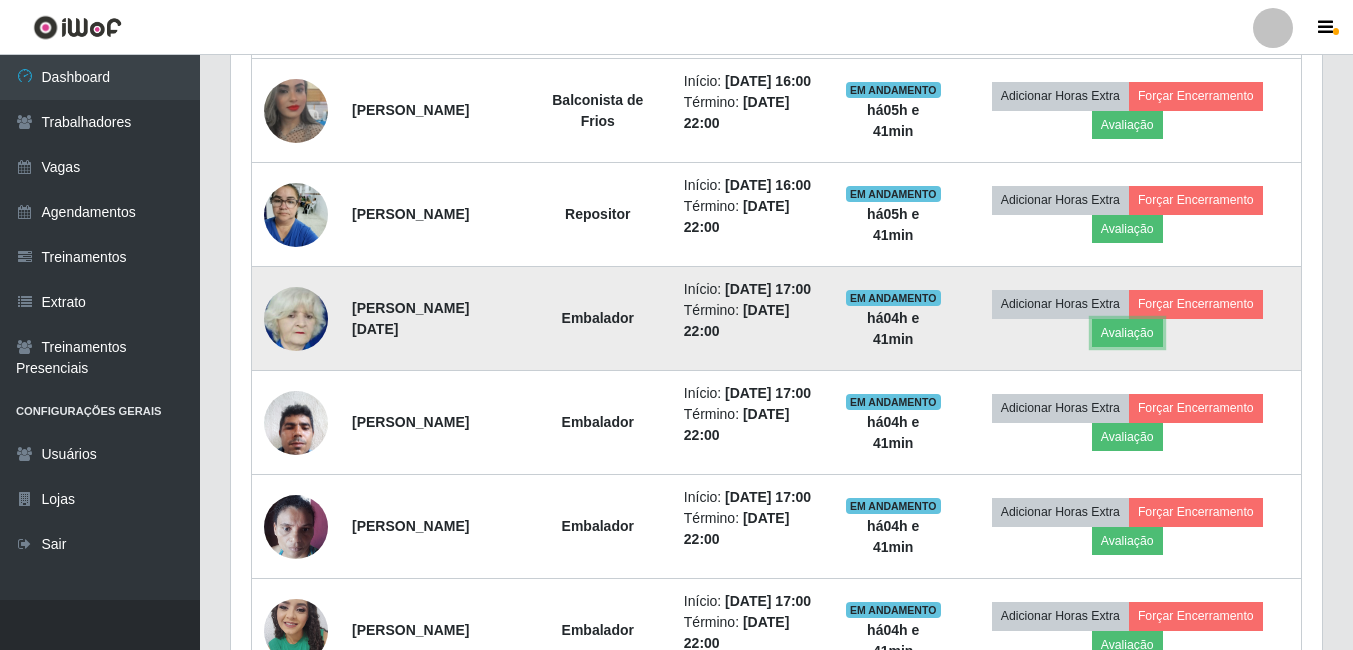 scroll, scrollTop: 999585, scrollLeft: 998909, axis: both 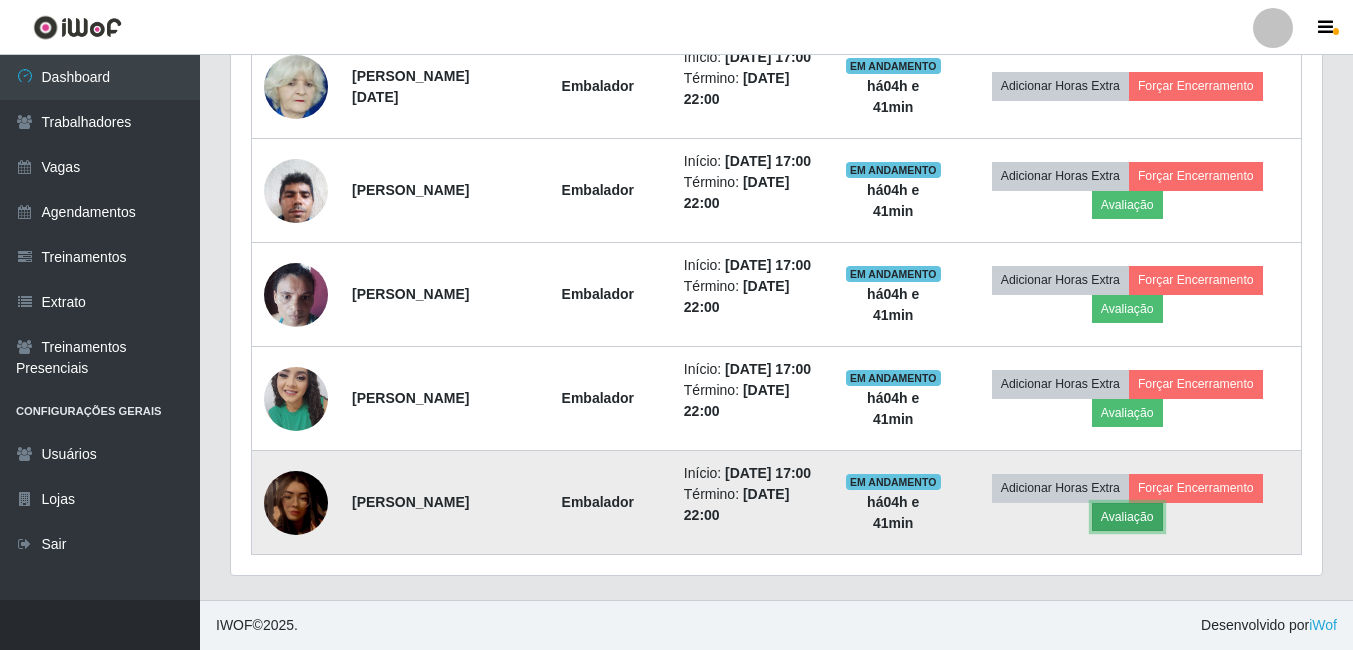 click on "Avaliação" at bounding box center (1127, 517) 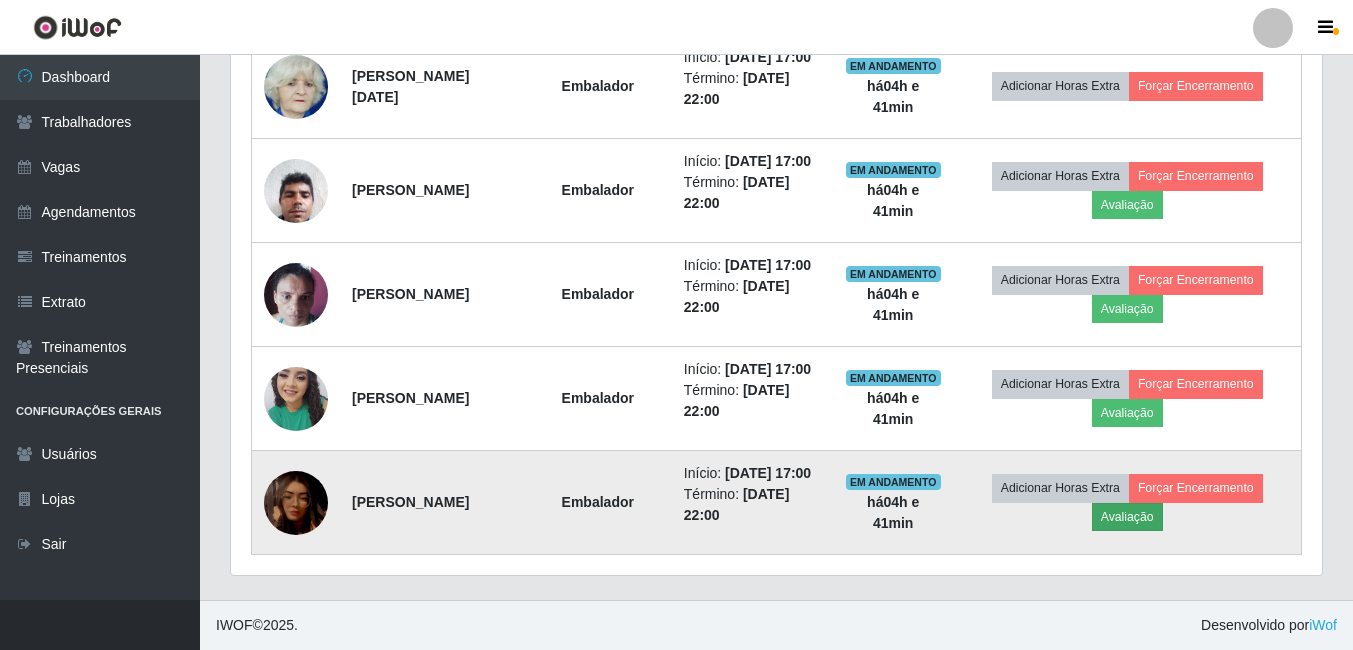 scroll 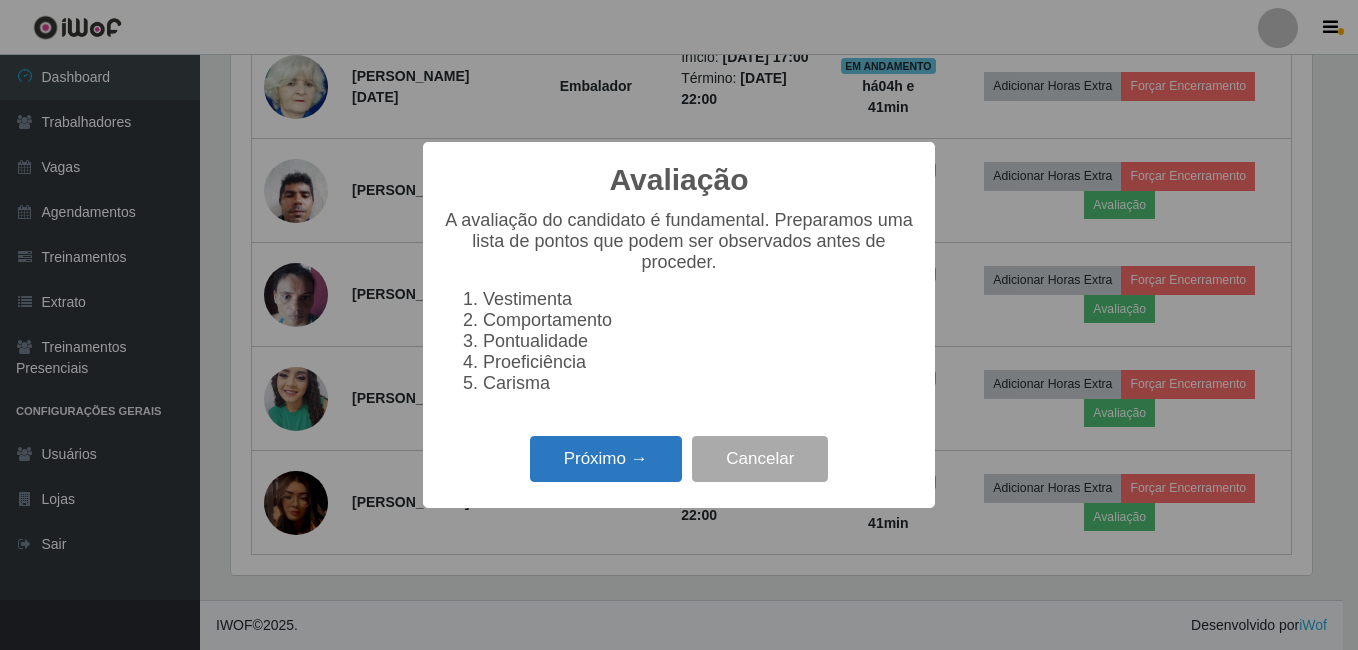 click on "Próximo →" at bounding box center [606, 459] 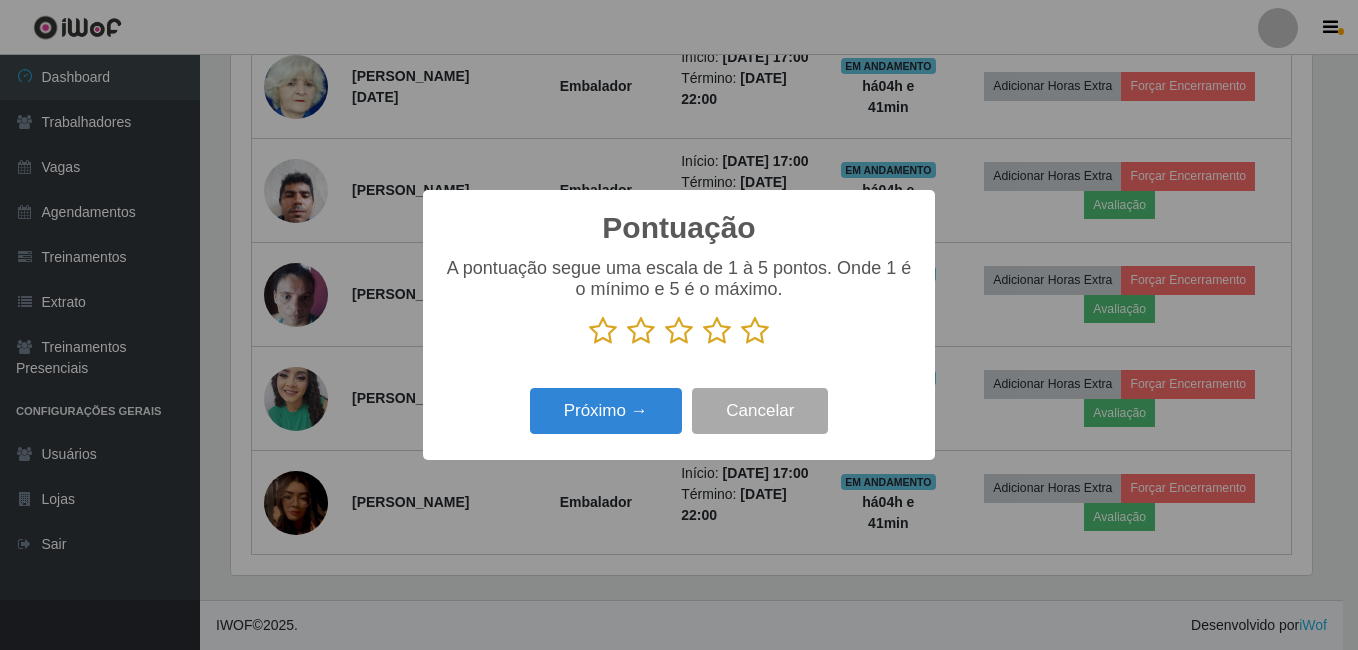 click at bounding box center (755, 331) 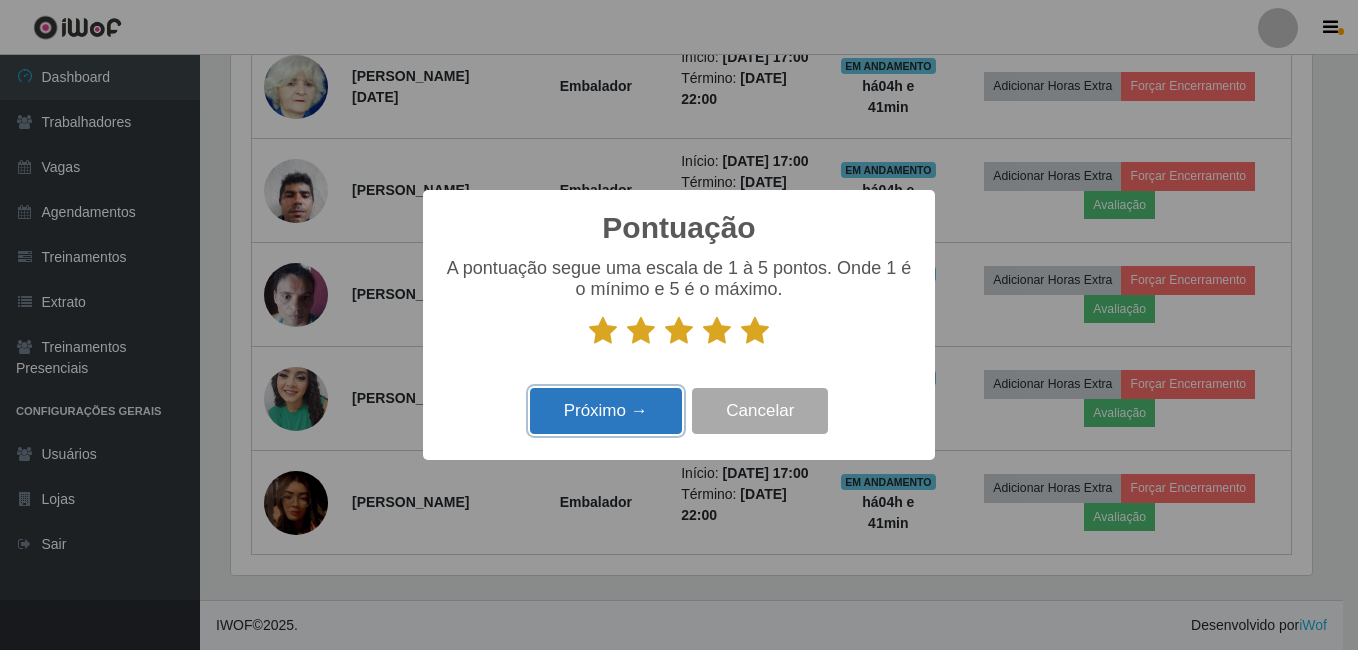 click on "Próximo →" at bounding box center [606, 411] 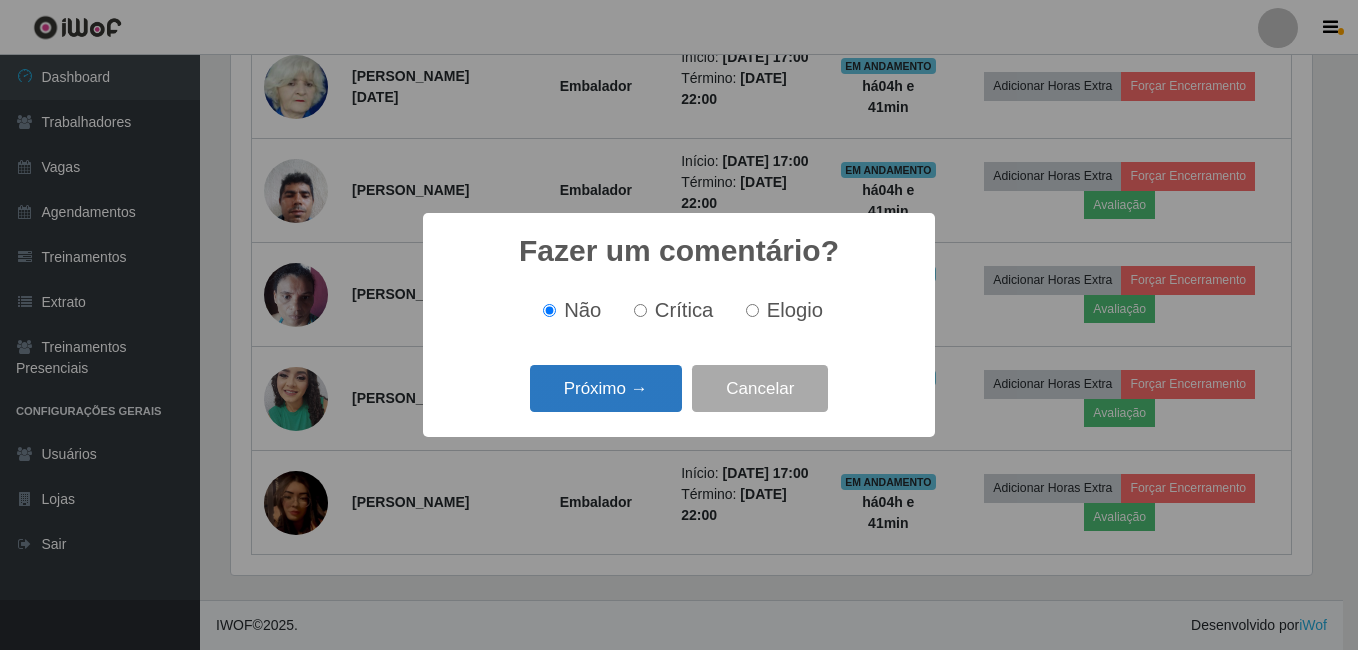 click on "Próximo →" at bounding box center (606, 388) 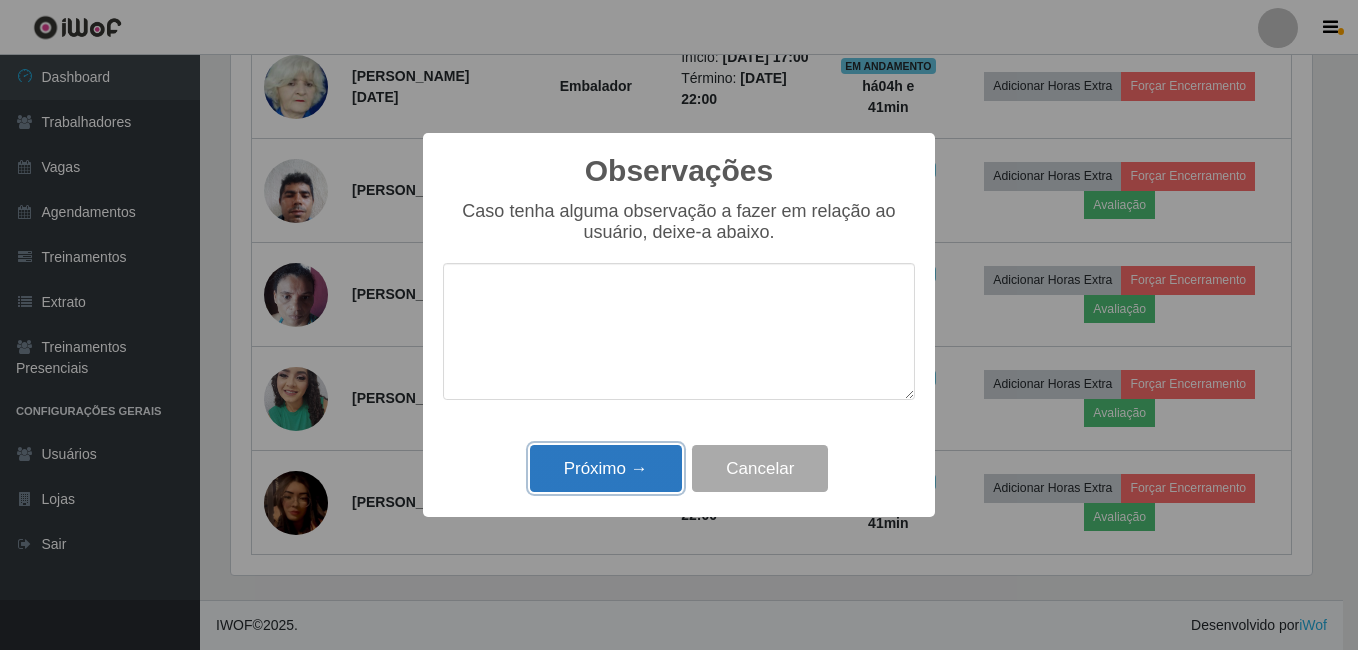click on "Próximo →" at bounding box center [606, 468] 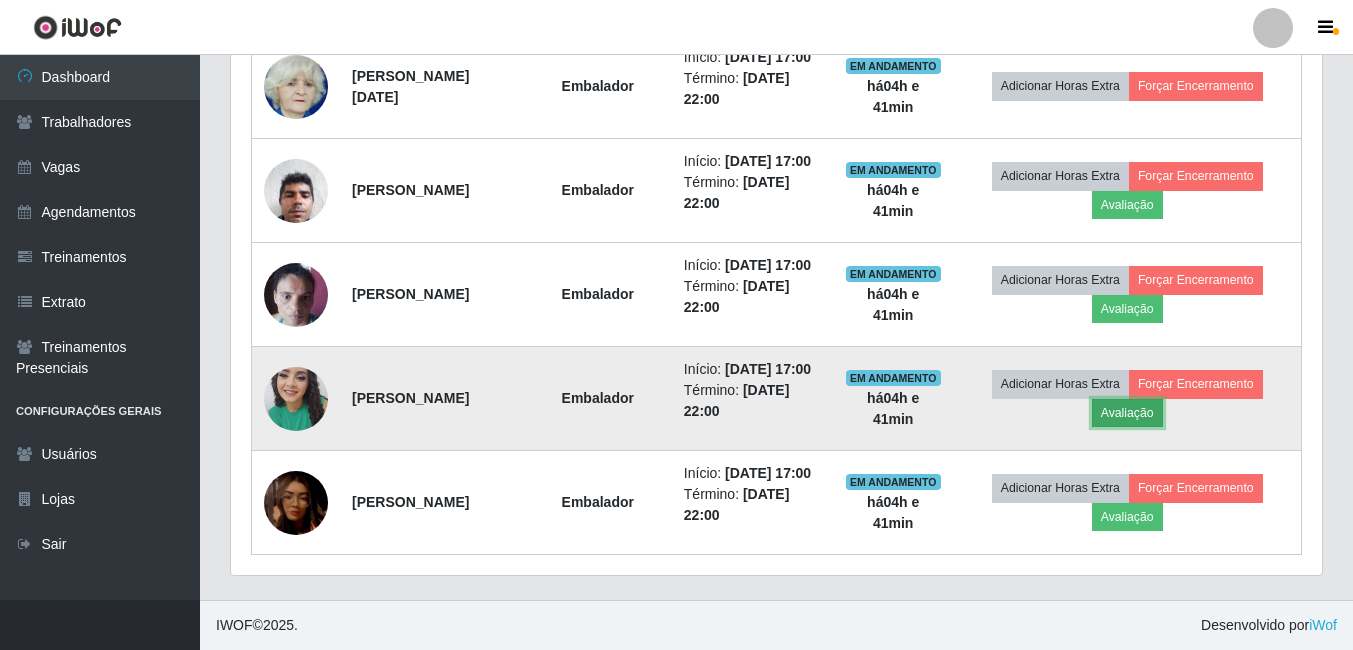 click on "Avaliação" at bounding box center [1127, 413] 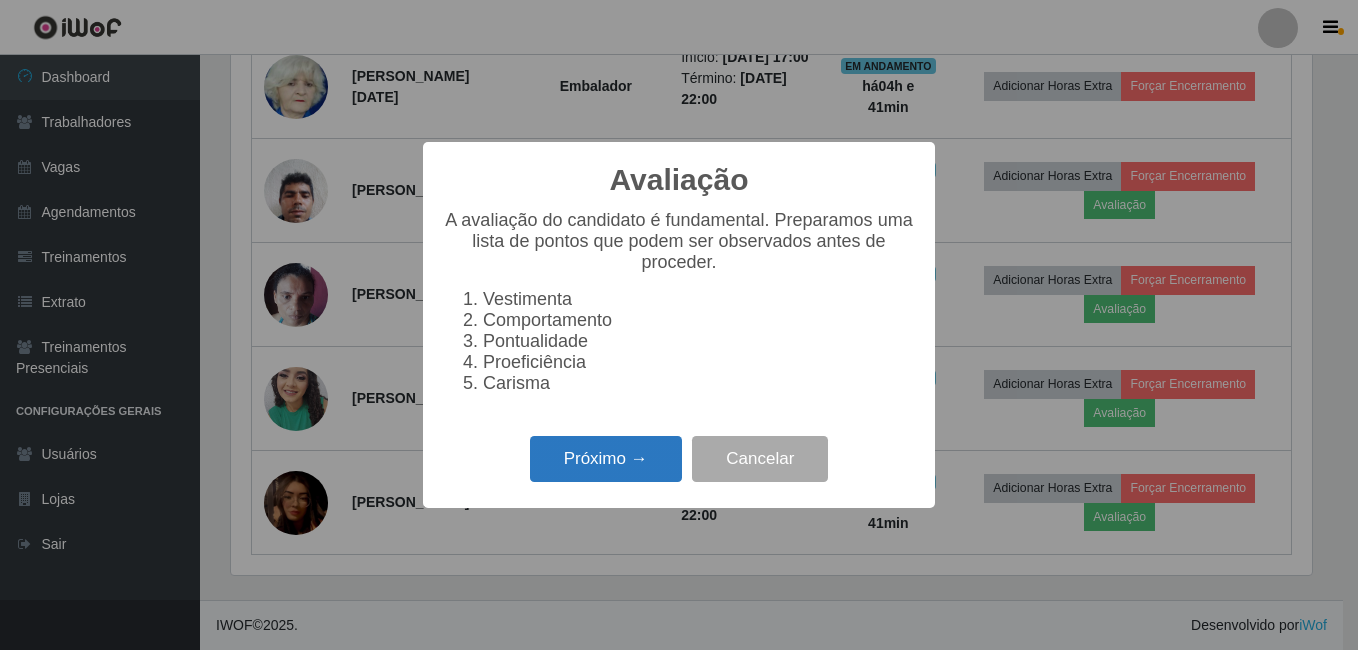 click on "Próximo →" at bounding box center [606, 459] 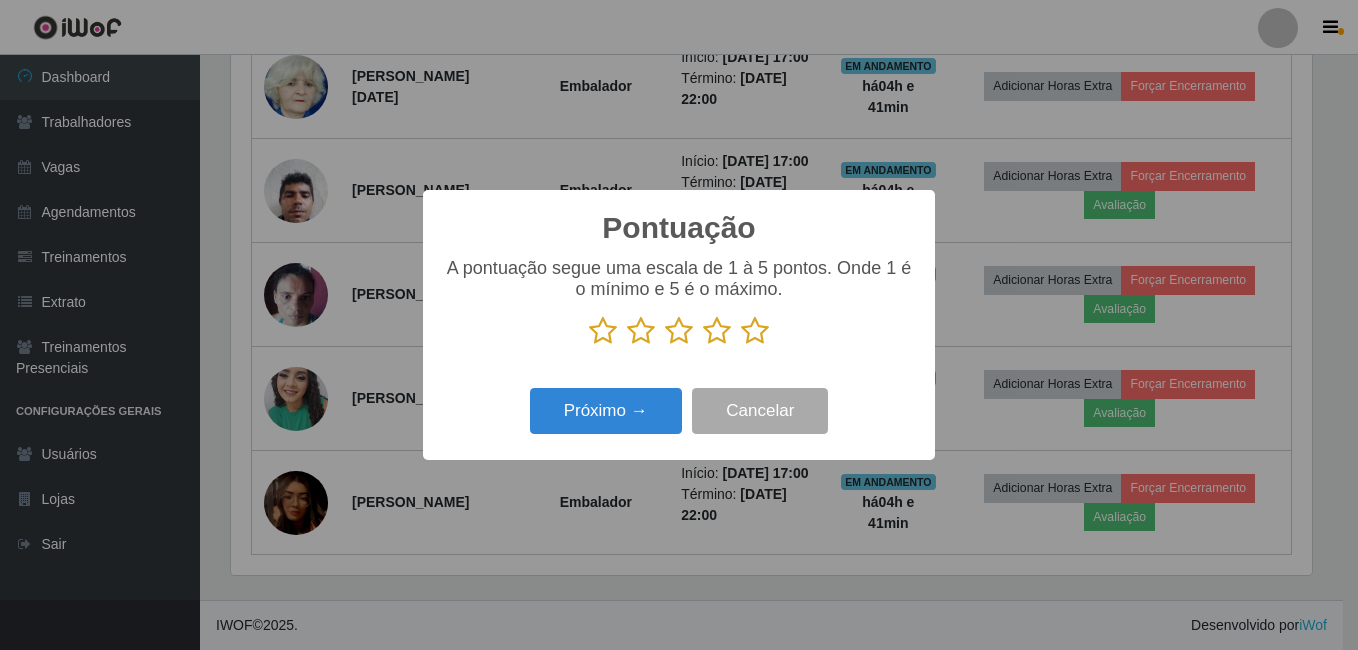 click at bounding box center (755, 331) 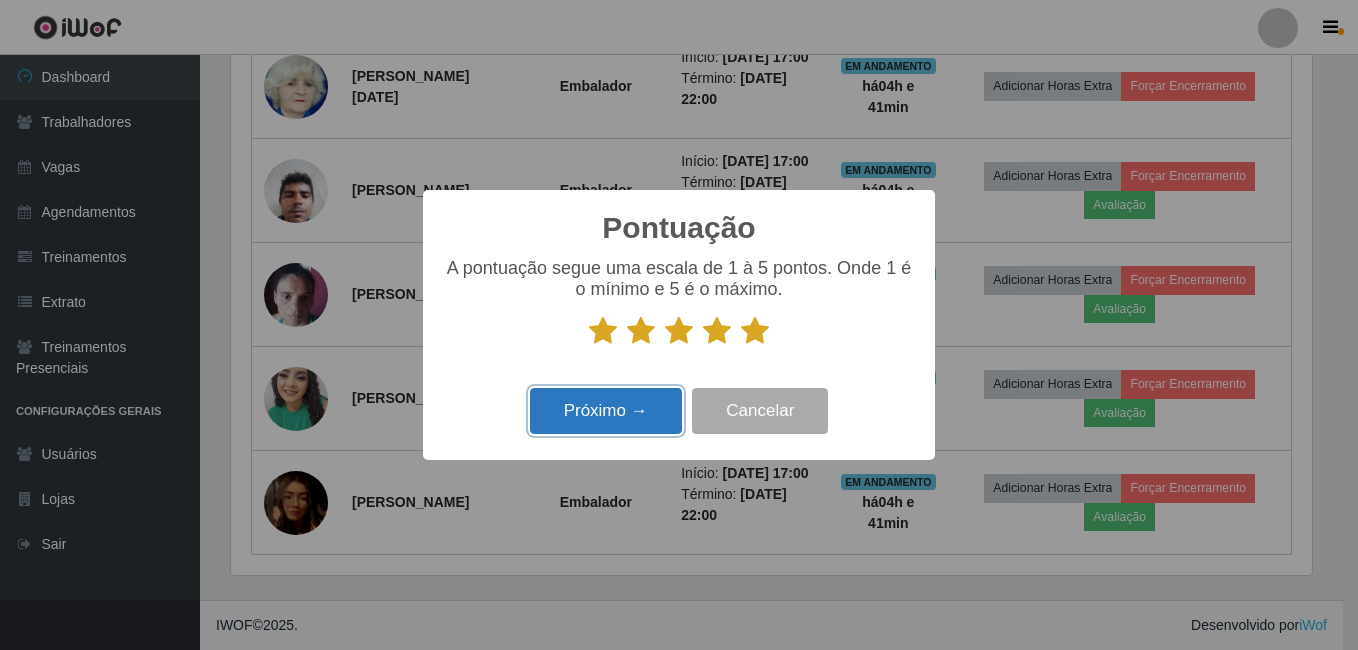 click on "Próximo →" at bounding box center (606, 411) 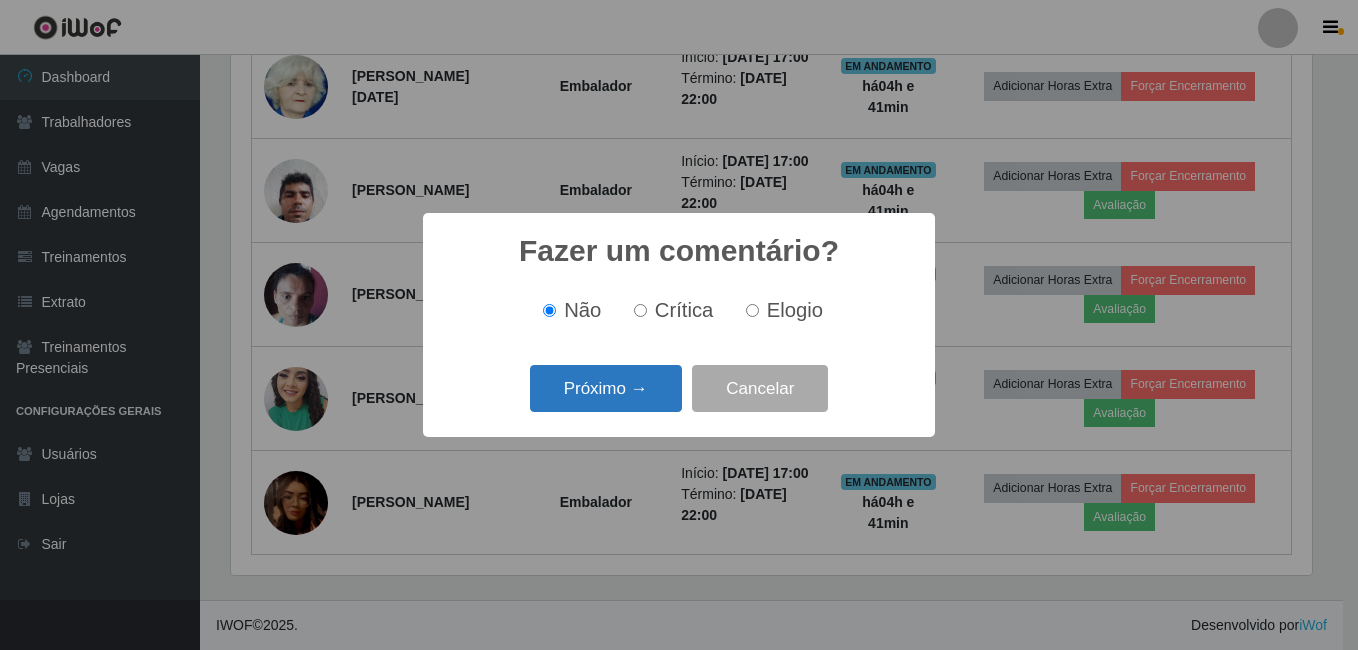 click on "Próximo →" at bounding box center (606, 388) 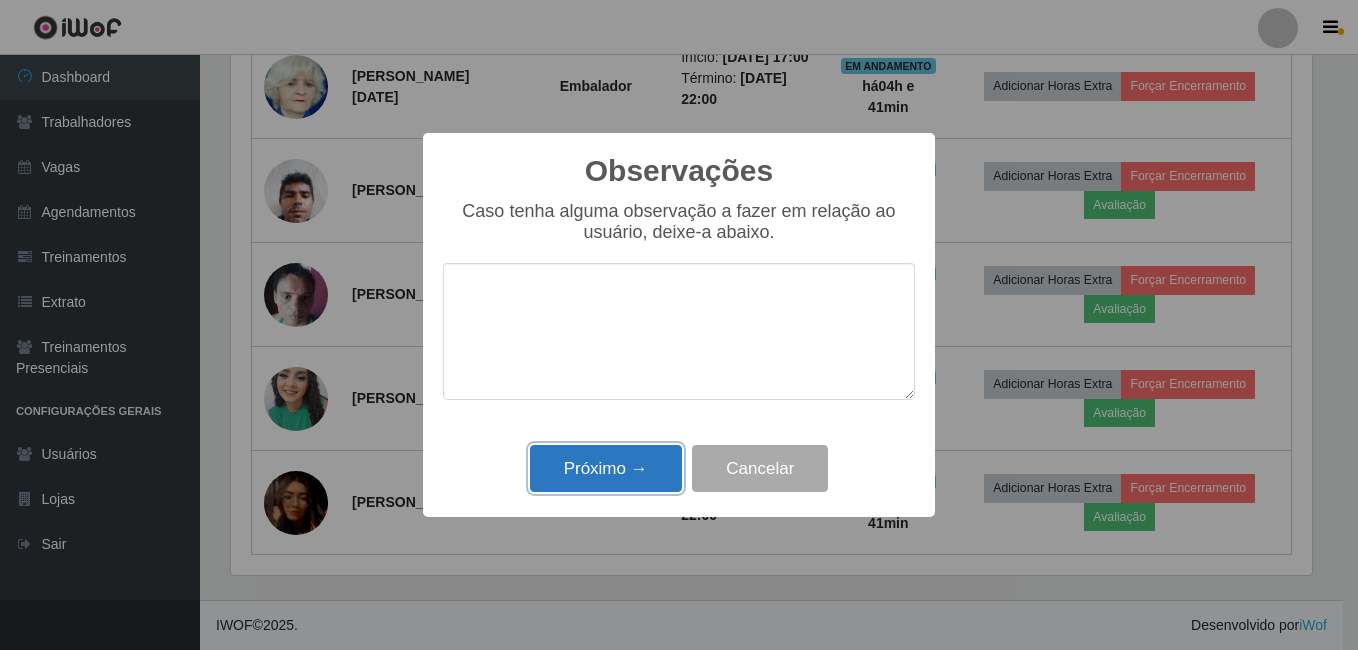 click on "Próximo →" at bounding box center [606, 468] 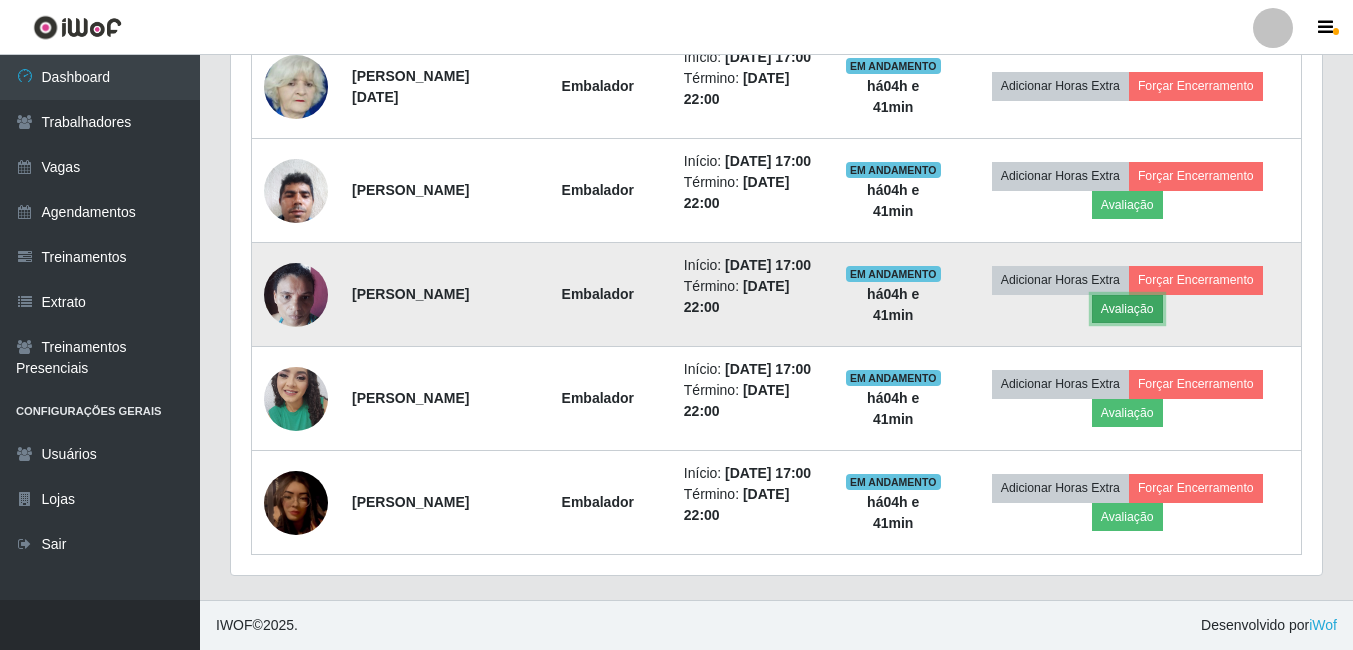 click on "Avaliação" at bounding box center [1127, 309] 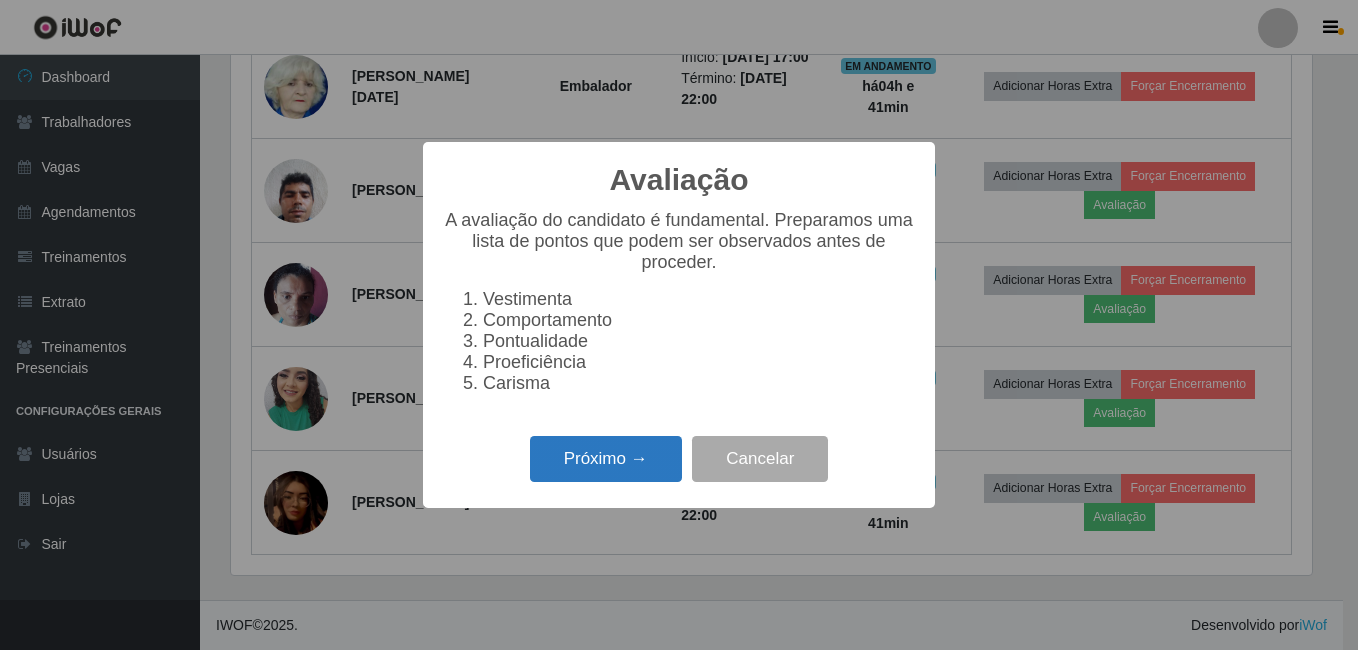 click on "Próximo →" at bounding box center [606, 459] 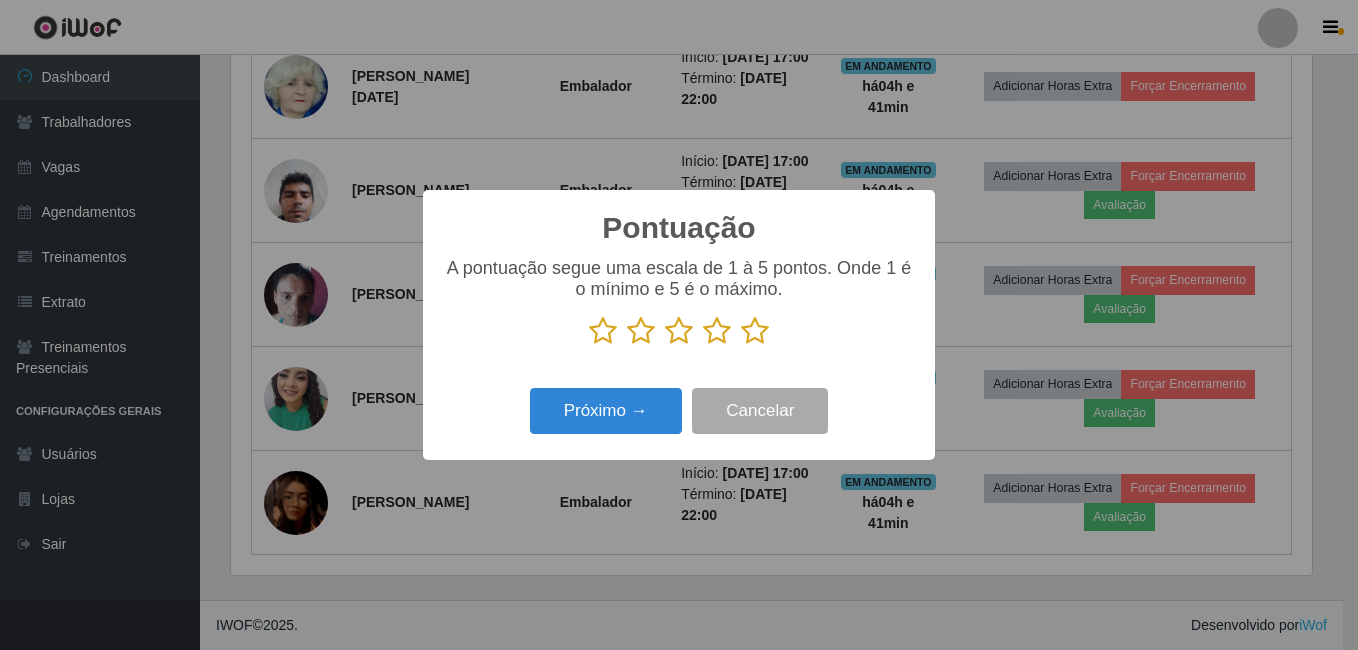 click at bounding box center (755, 331) 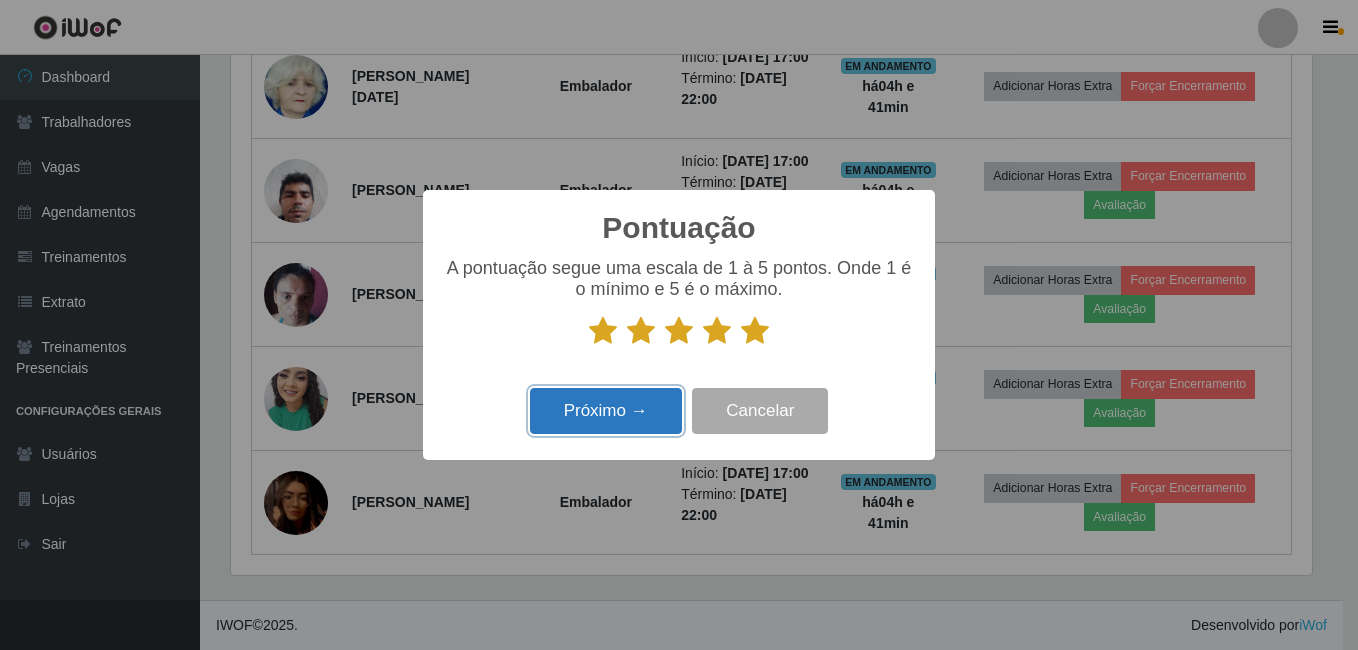 click on "Próximo →" at bounding box center [606, 411] 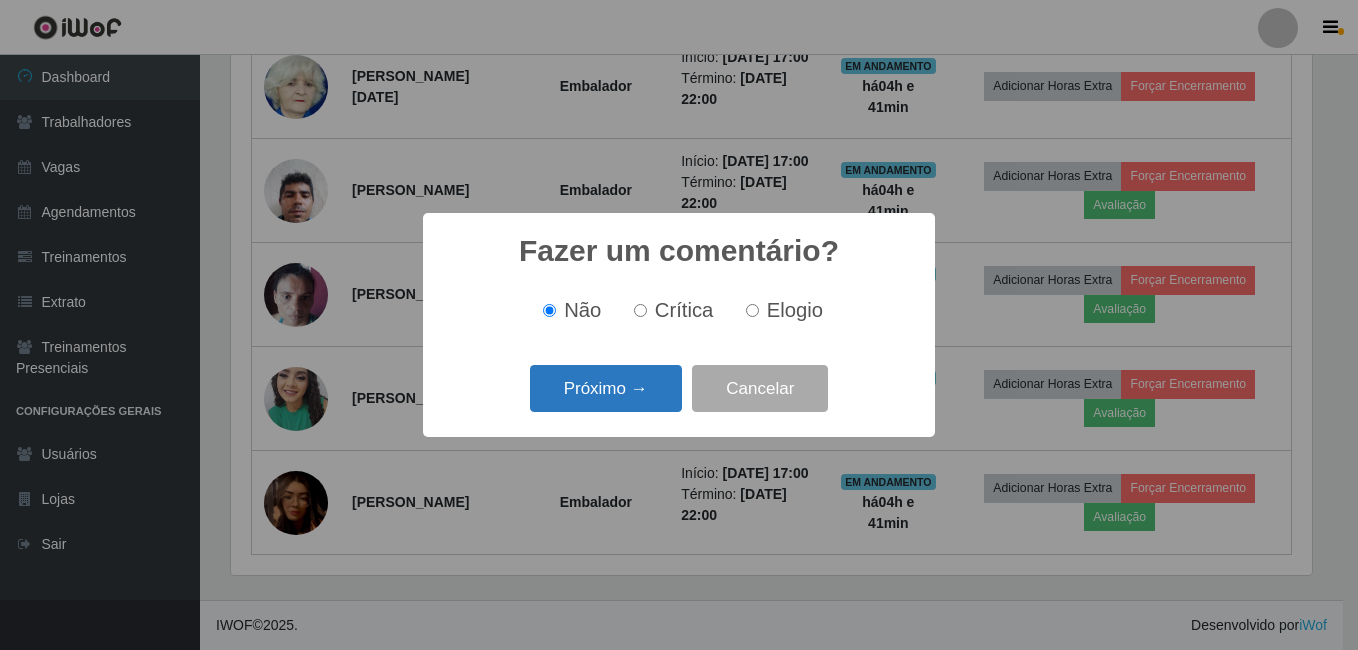 click on "Próximo →" at bounding box center [606, 388] 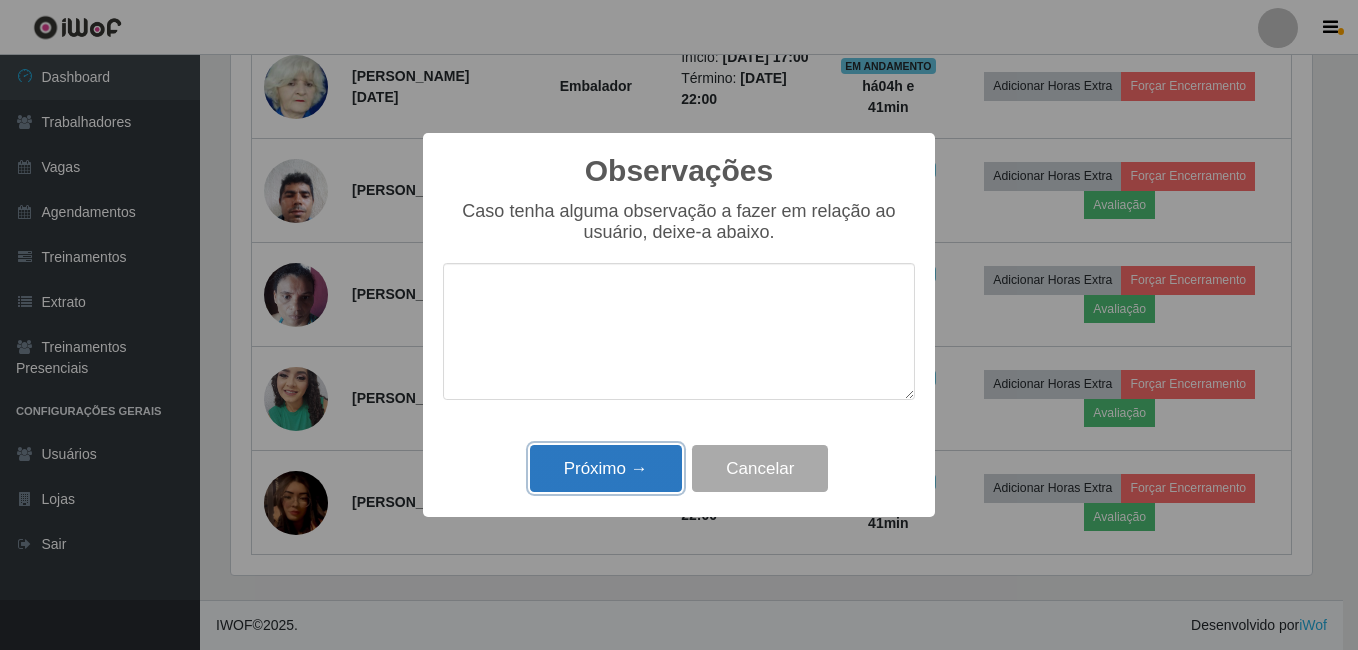 click on "Próximo →" at bounding box center [606, 468] 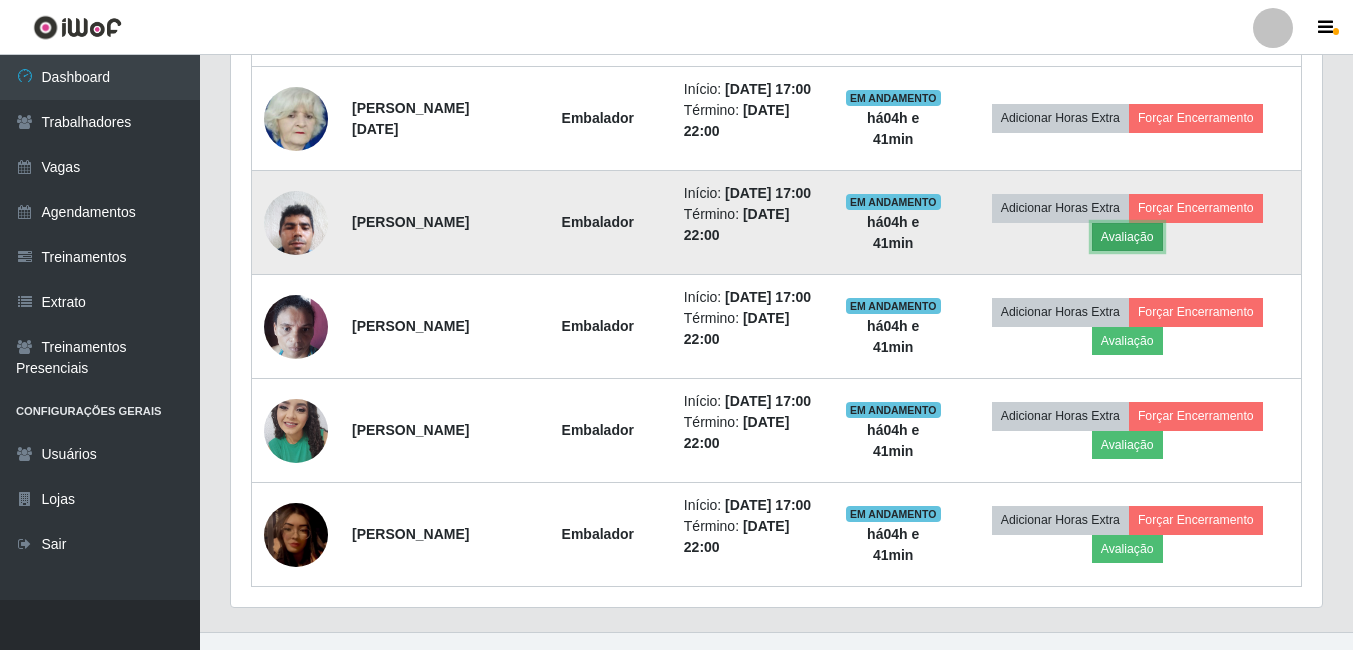 click on "Avaliação" at bounding box center (1127, 237) 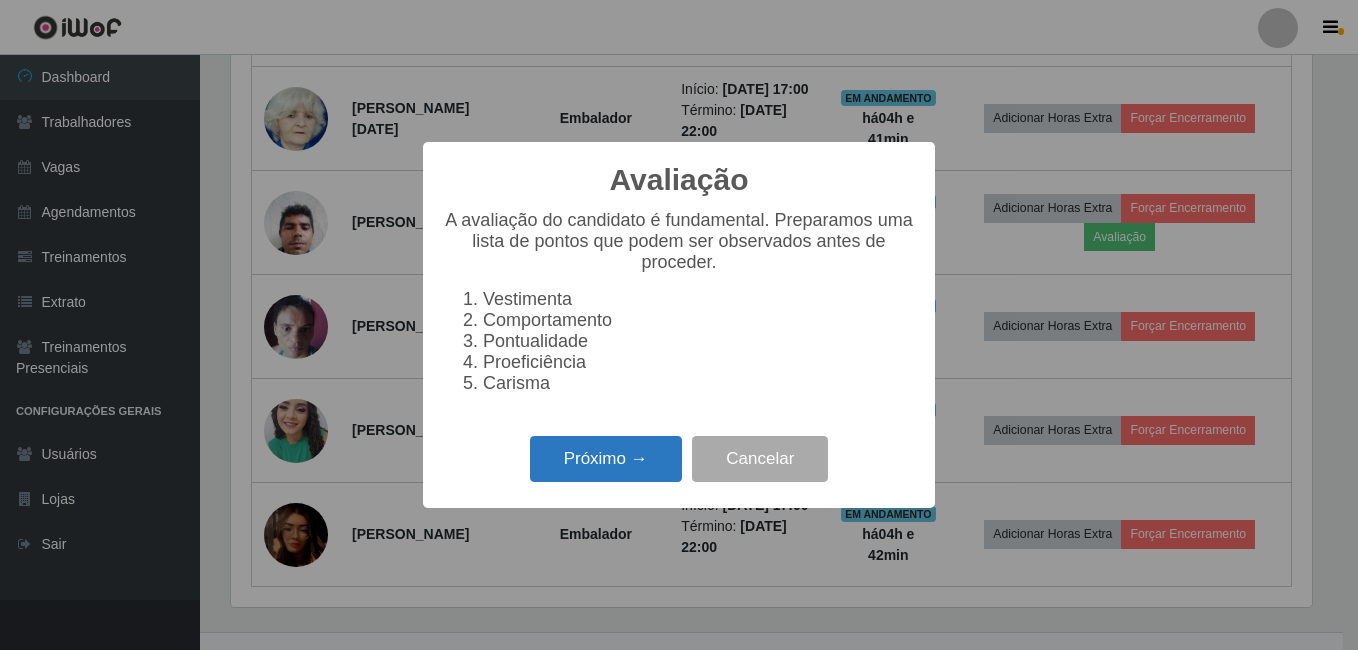 click on "Próximo →" at bounding box center [606, 459] 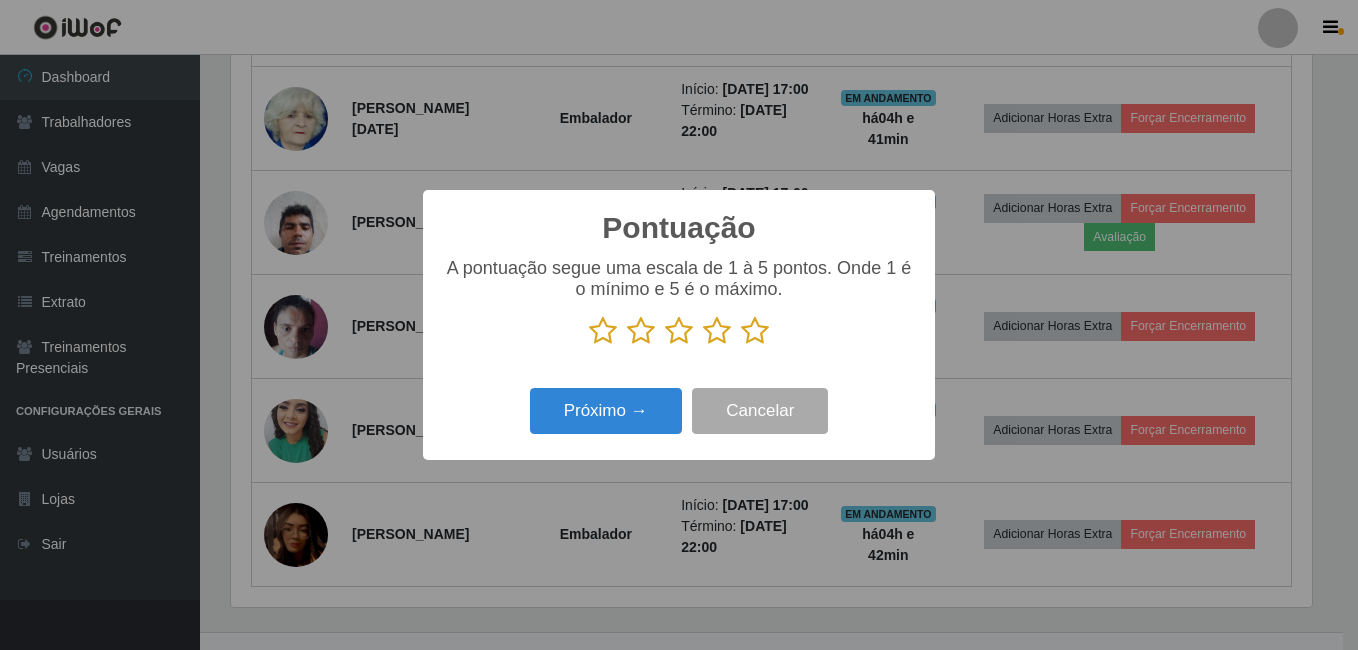 click at bounding box center [755, 331] 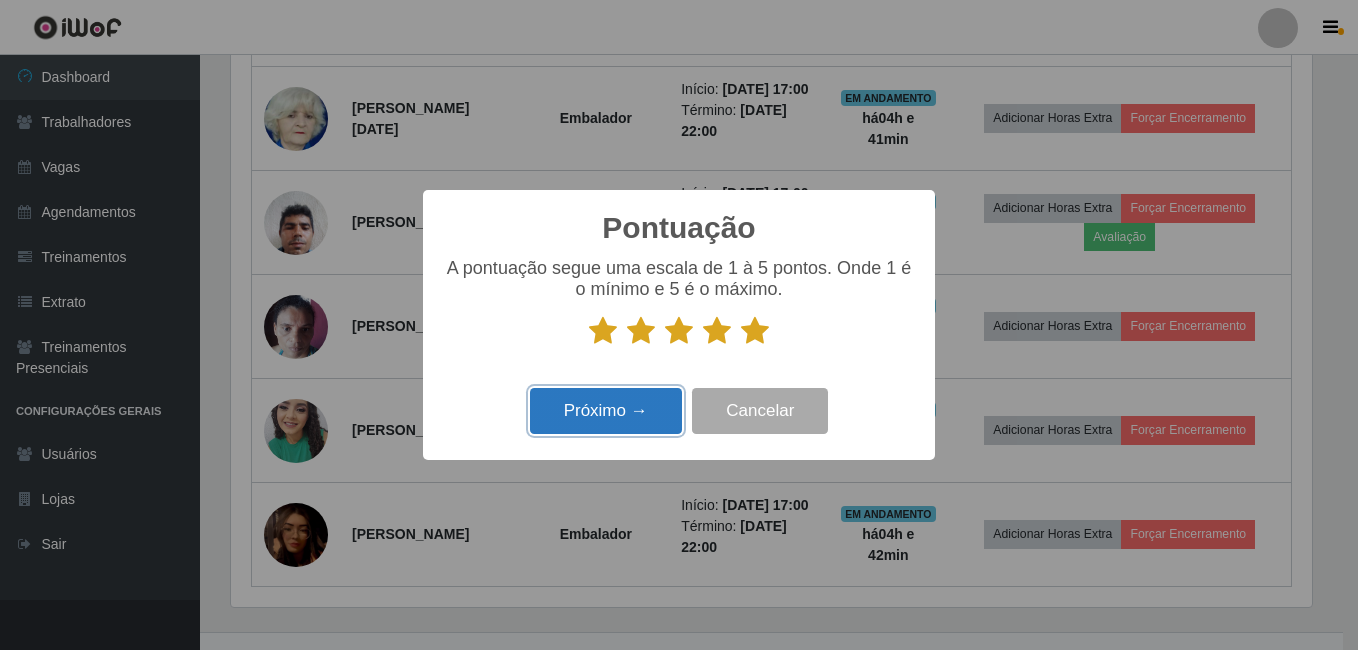 click on "Próximo →" at bounding box center [606, 411] 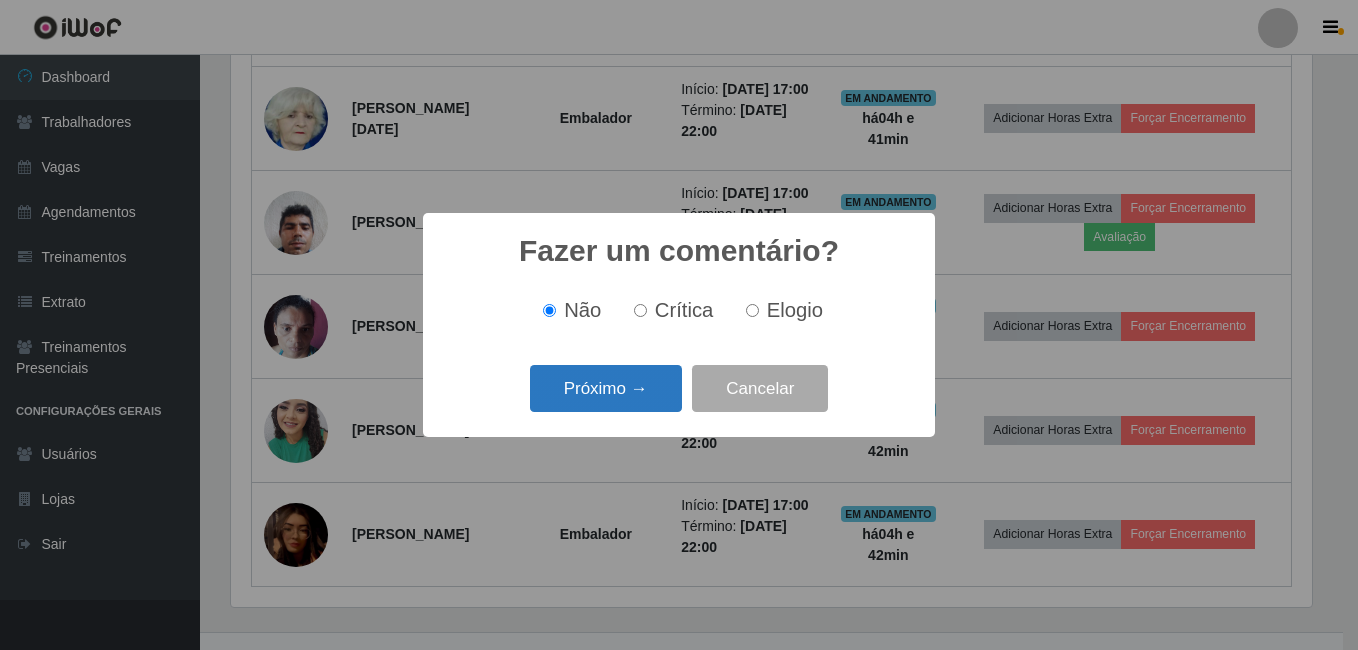 click on "Próximo →" at bounding box center [606, 388] 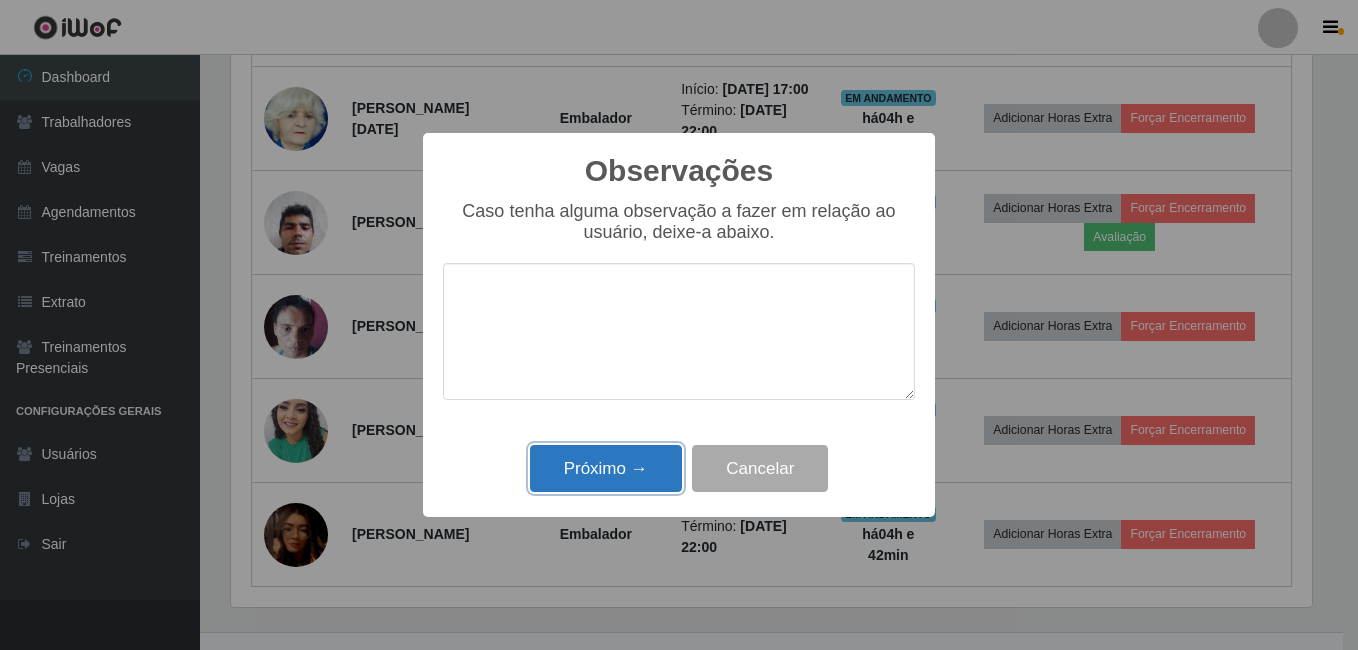 click on "Próximo →" at bounding box center (606, 468) 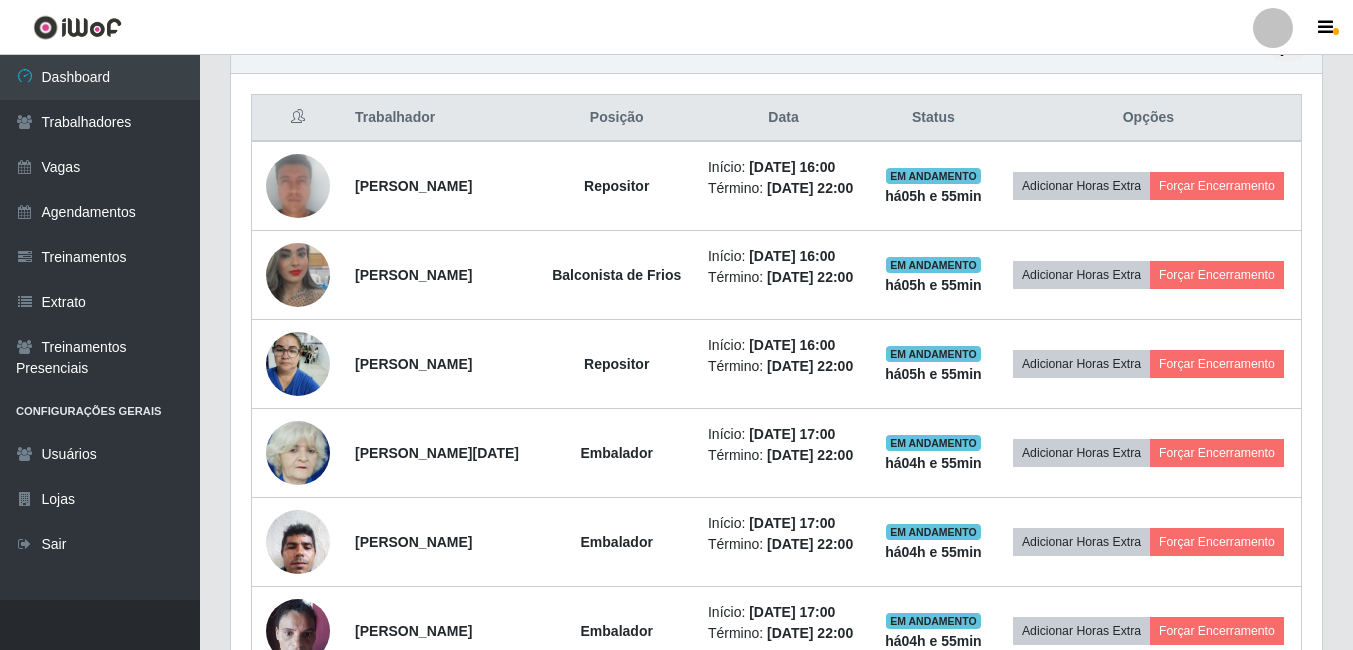 scroll, scrollTop: 700, scrollLeft: 0, axis: vertical 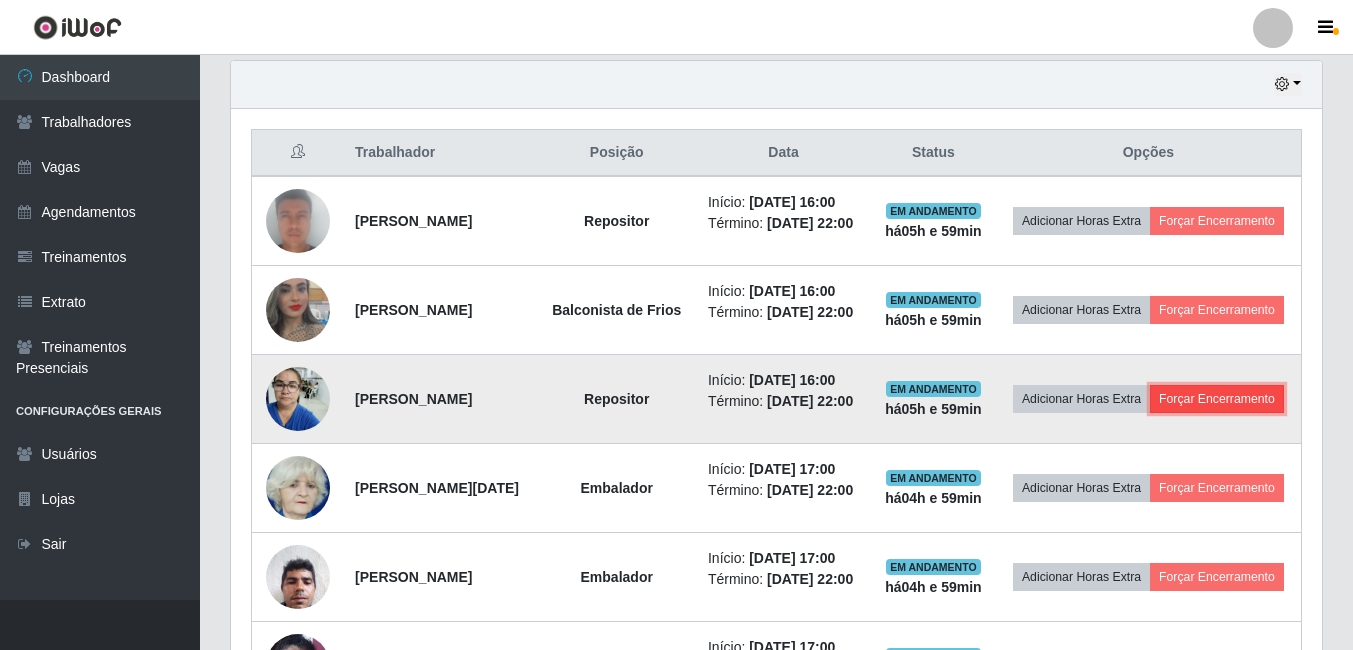 click on "Forçar Encerramento" at bounding box center [1217, 399] 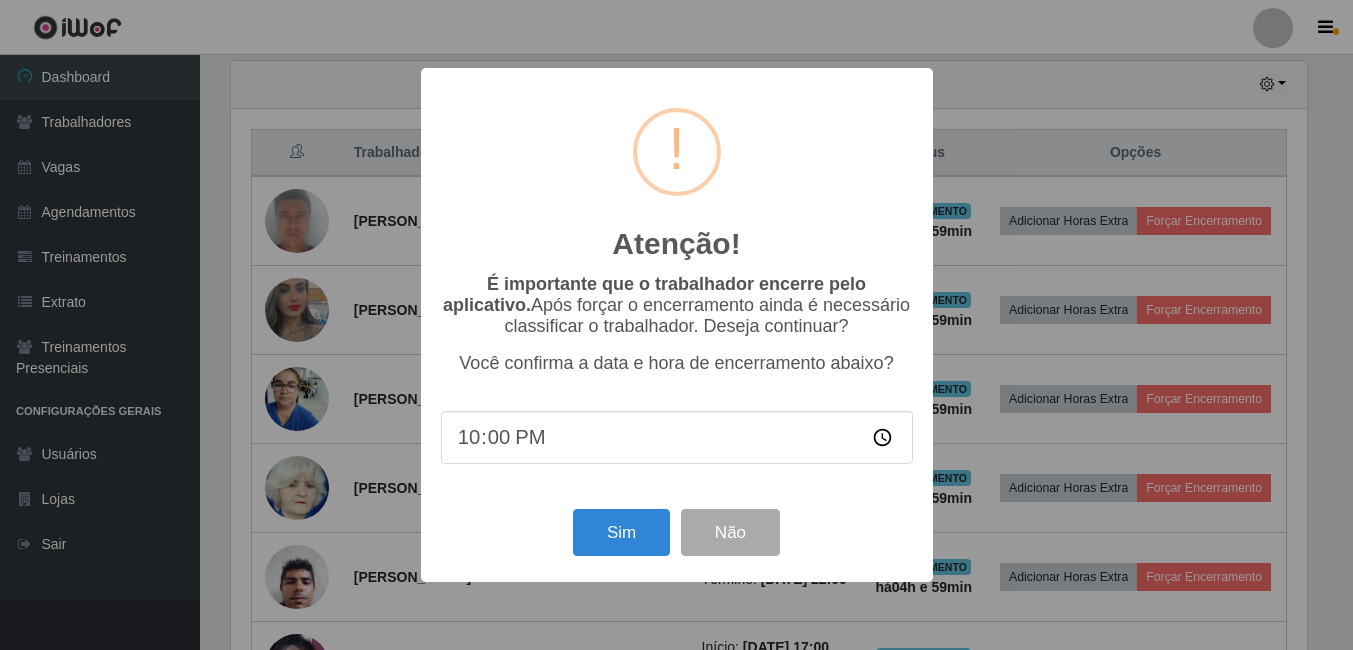 scroll, scrollTop: 999585, scrollLeft: 998919, axis: both 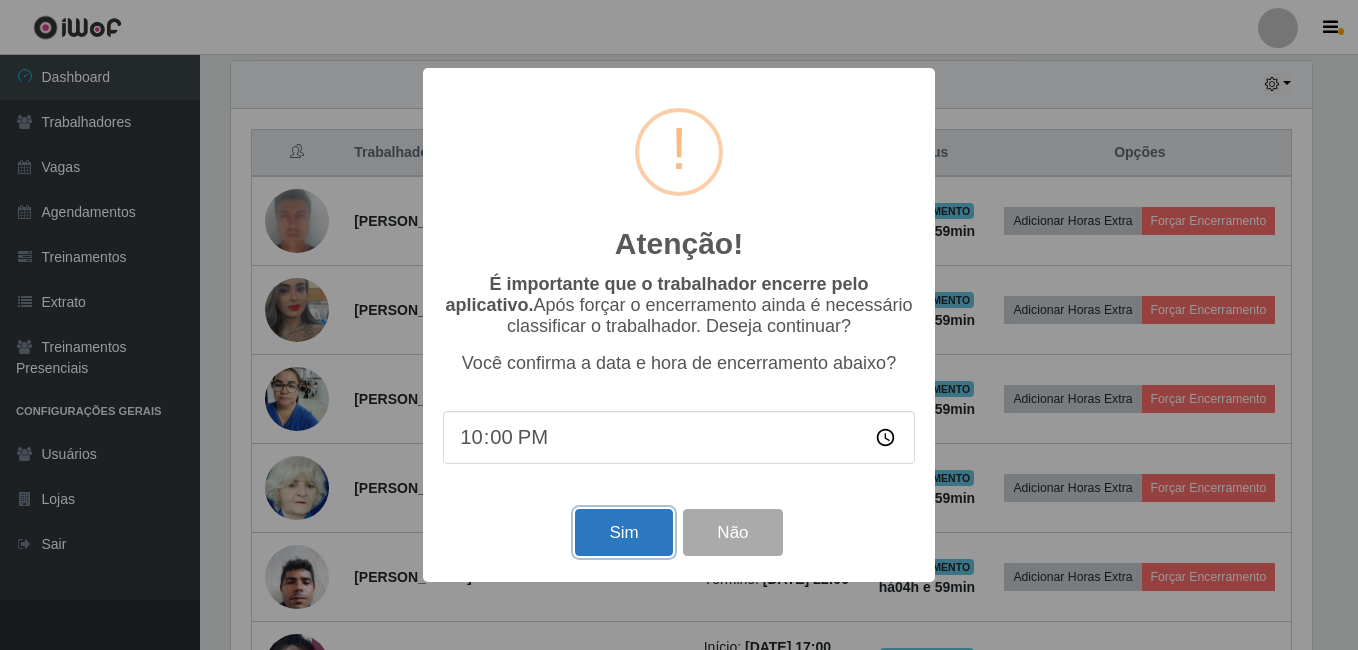 click on "Sim" at bounding box center [623, 532] 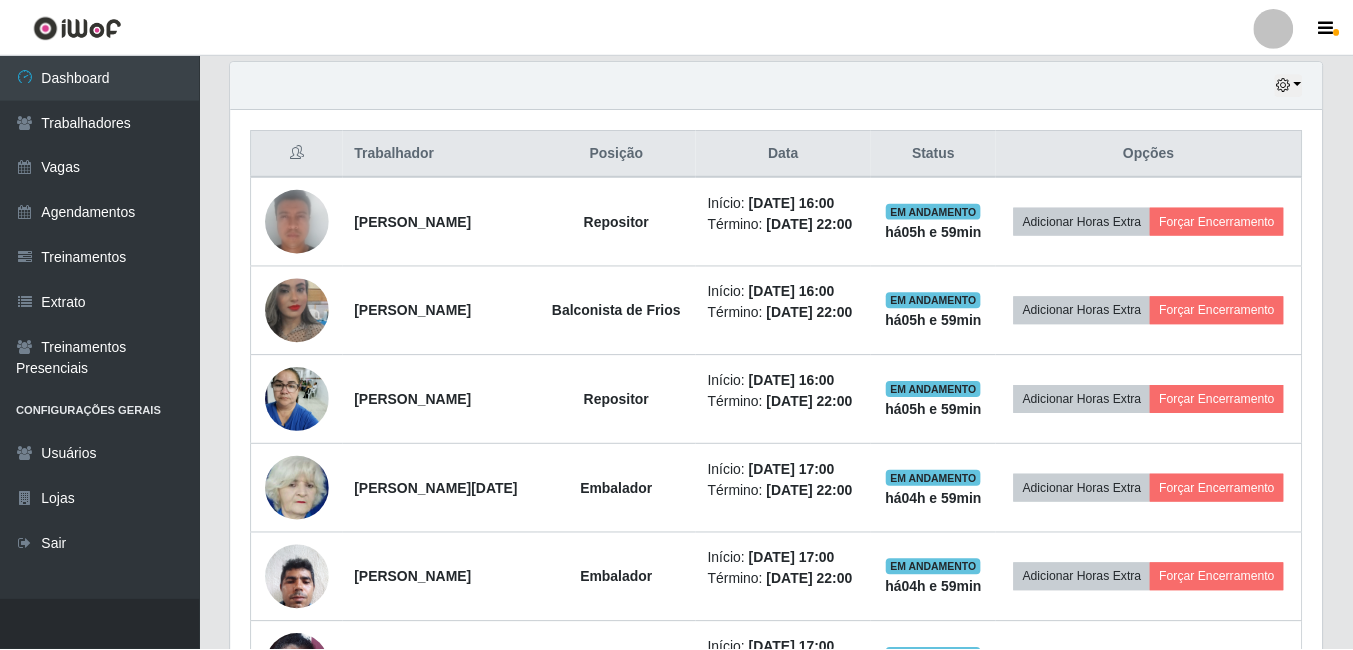 scroll, scrollTop: 999585, scrollLeft: 998909, axis: both 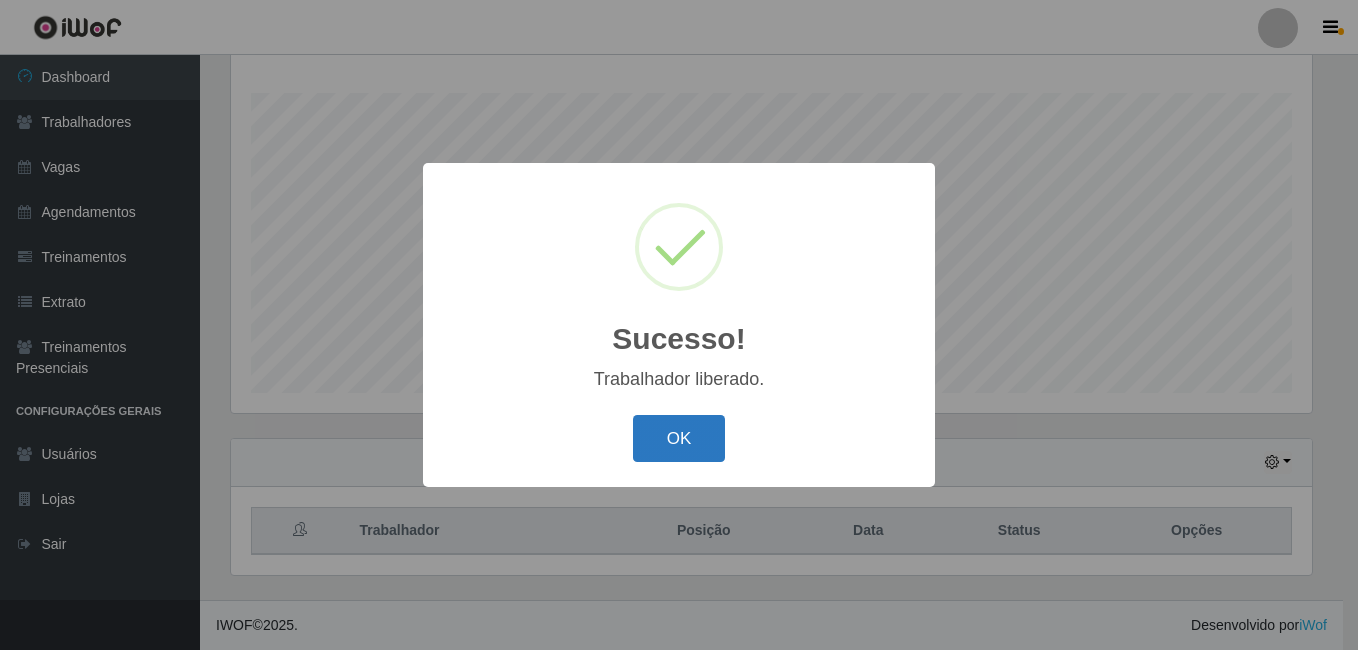 click on "OK" at bounding box center [679, 438] 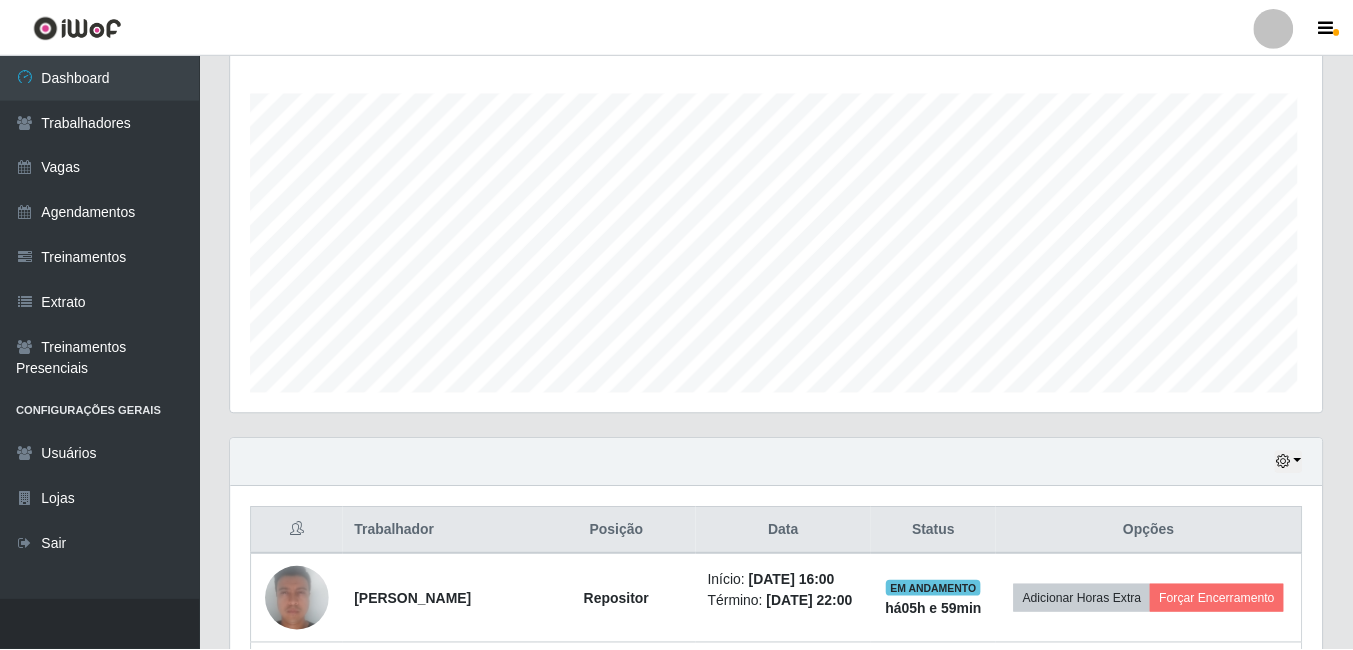 scroll, scrollTop: 999585, scrollLeft: 998909, axis: both 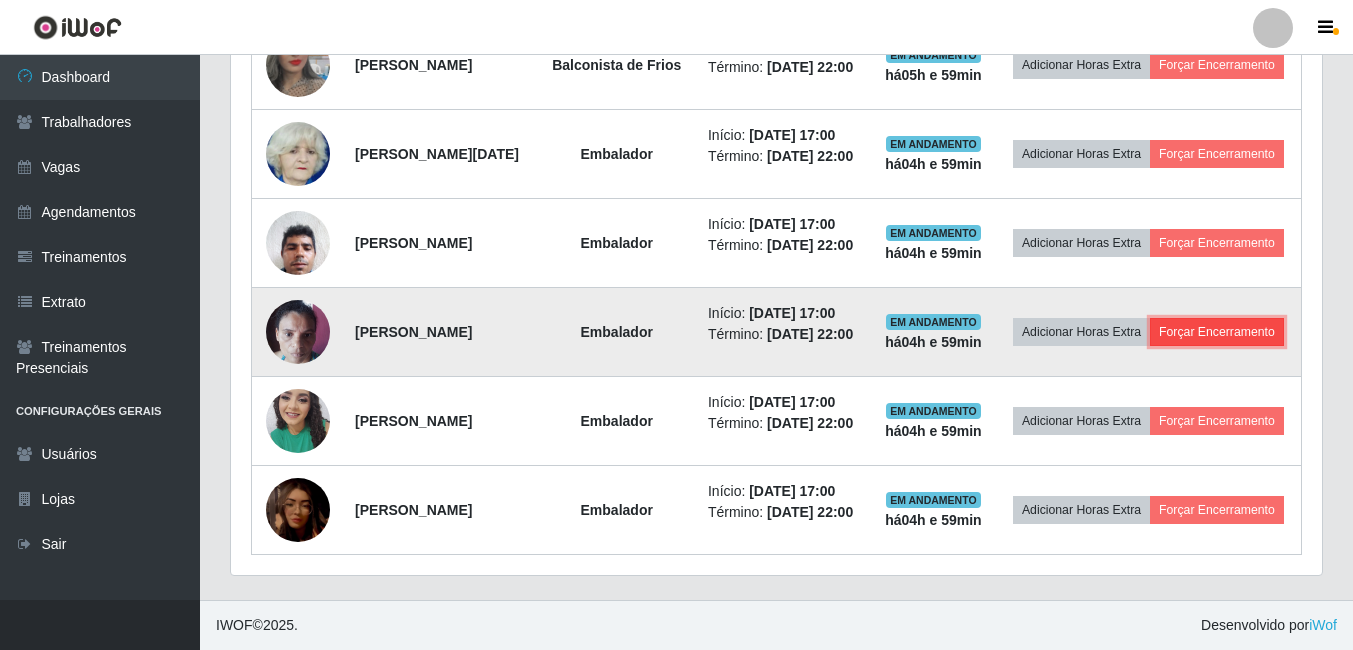 click on "Forçar Encerramento" at bounding box center (1217, 332) 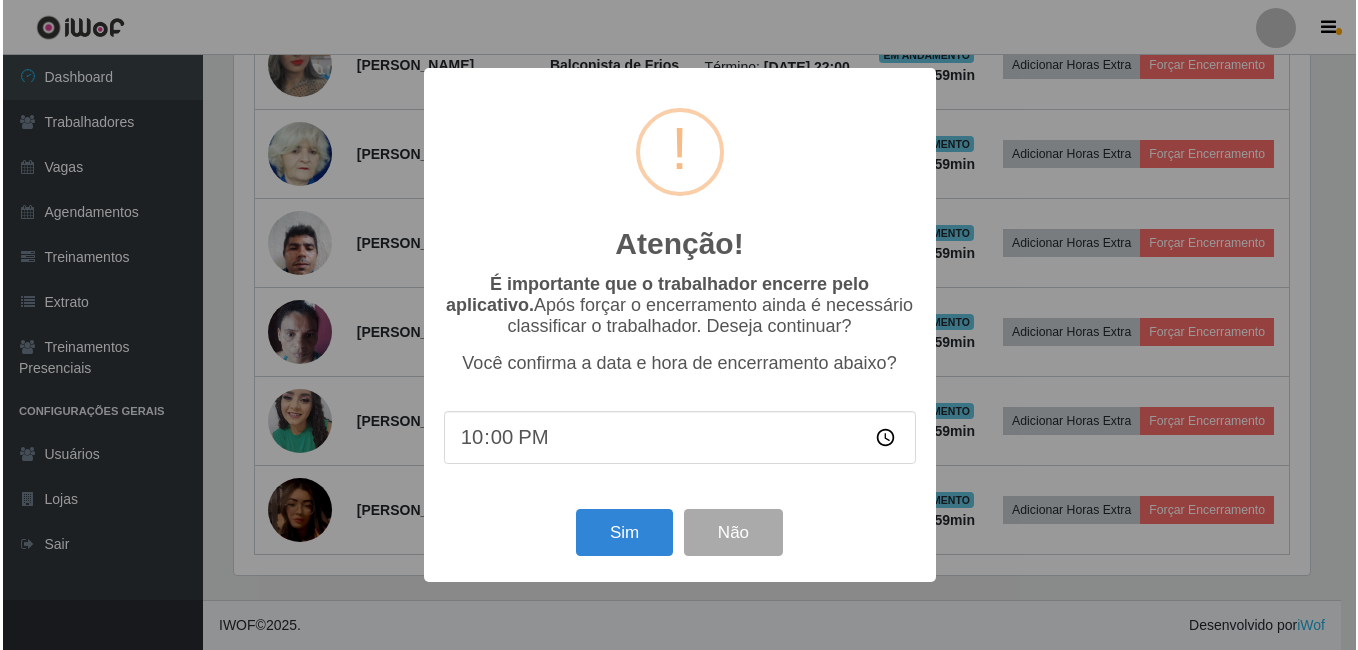 scroll, scrollTop: 995, scrollLeft: 0, axis: vertical 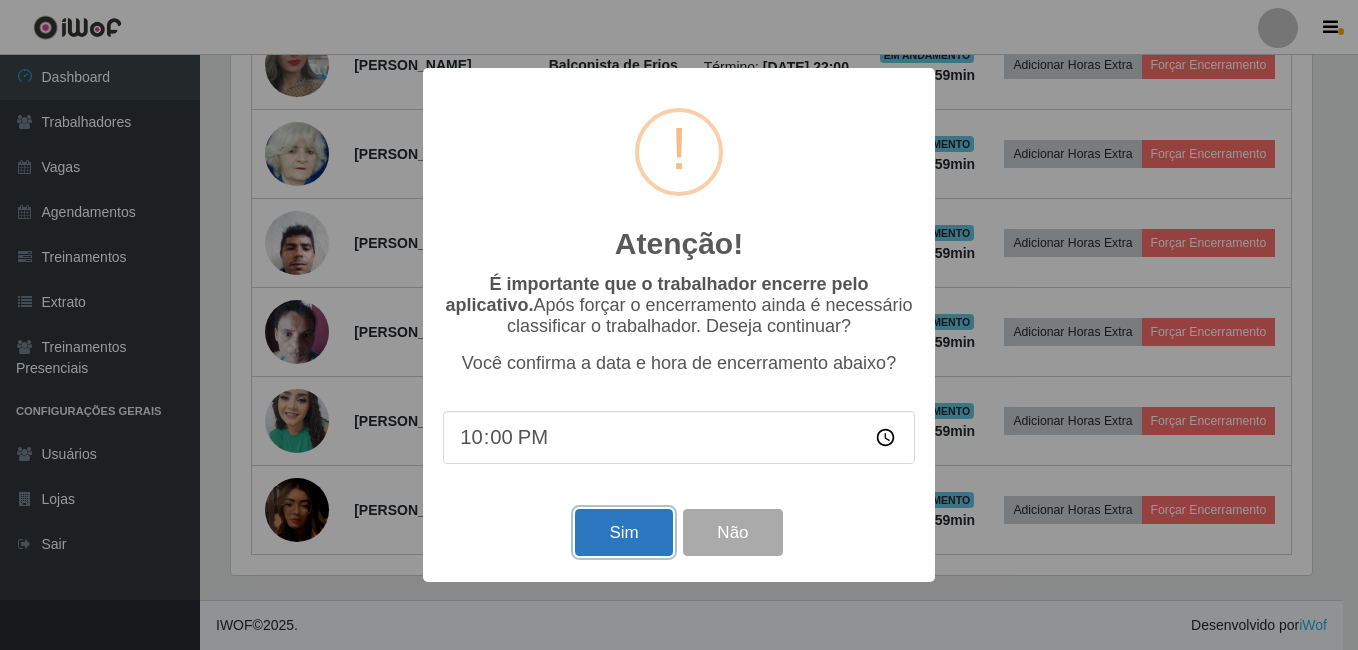 click on "Sim" at bounding box center [623, 532] 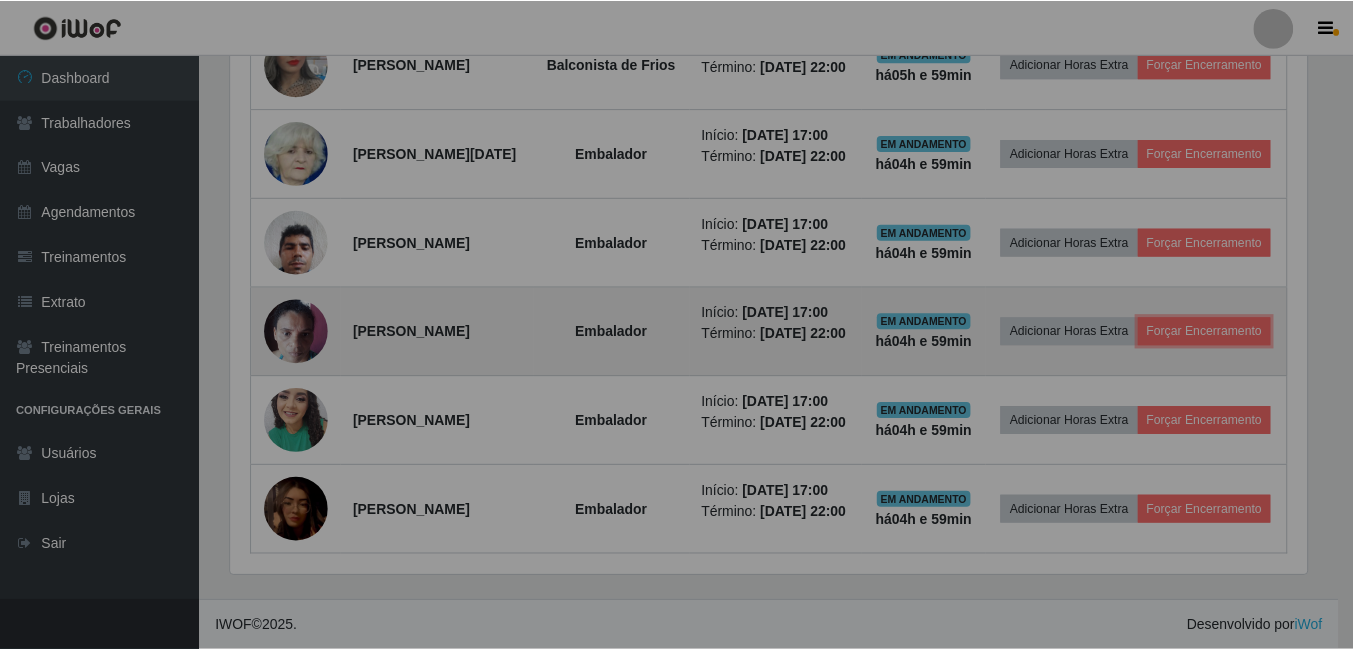 scroll, scrollTop: 945, scrollLeft: 0, axis: vertical 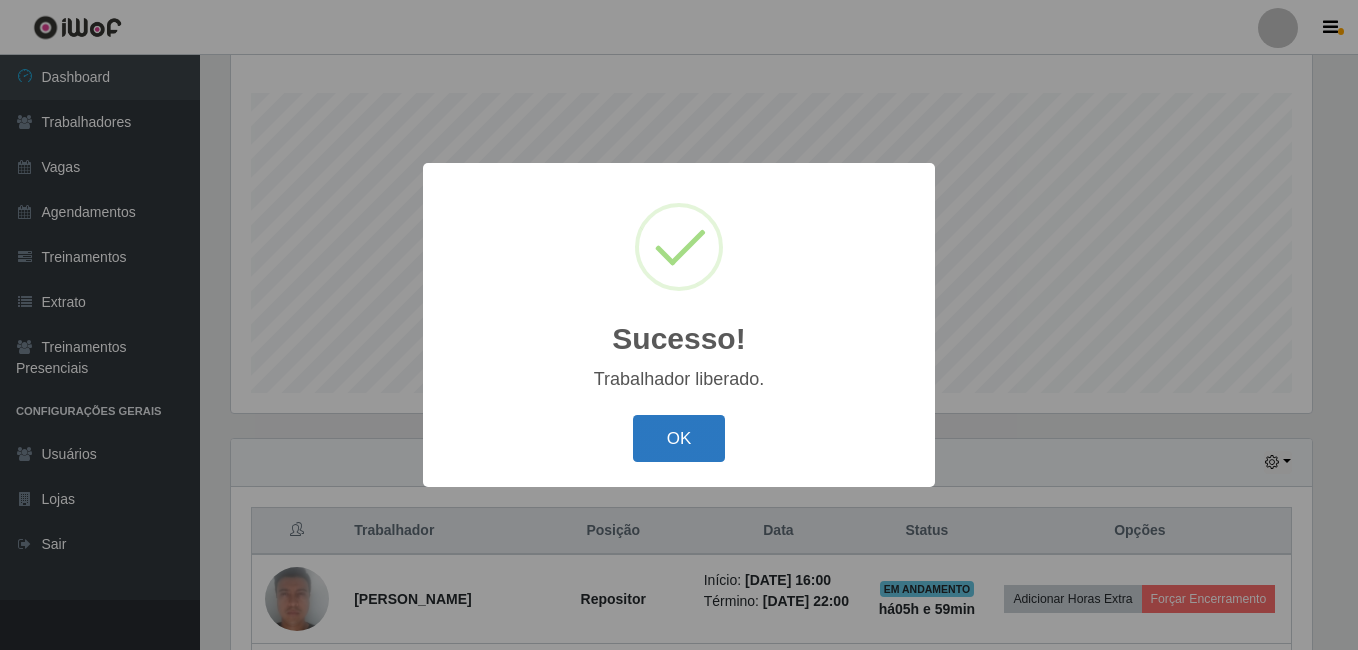 click on "OK" at bounding box center [679, 438] 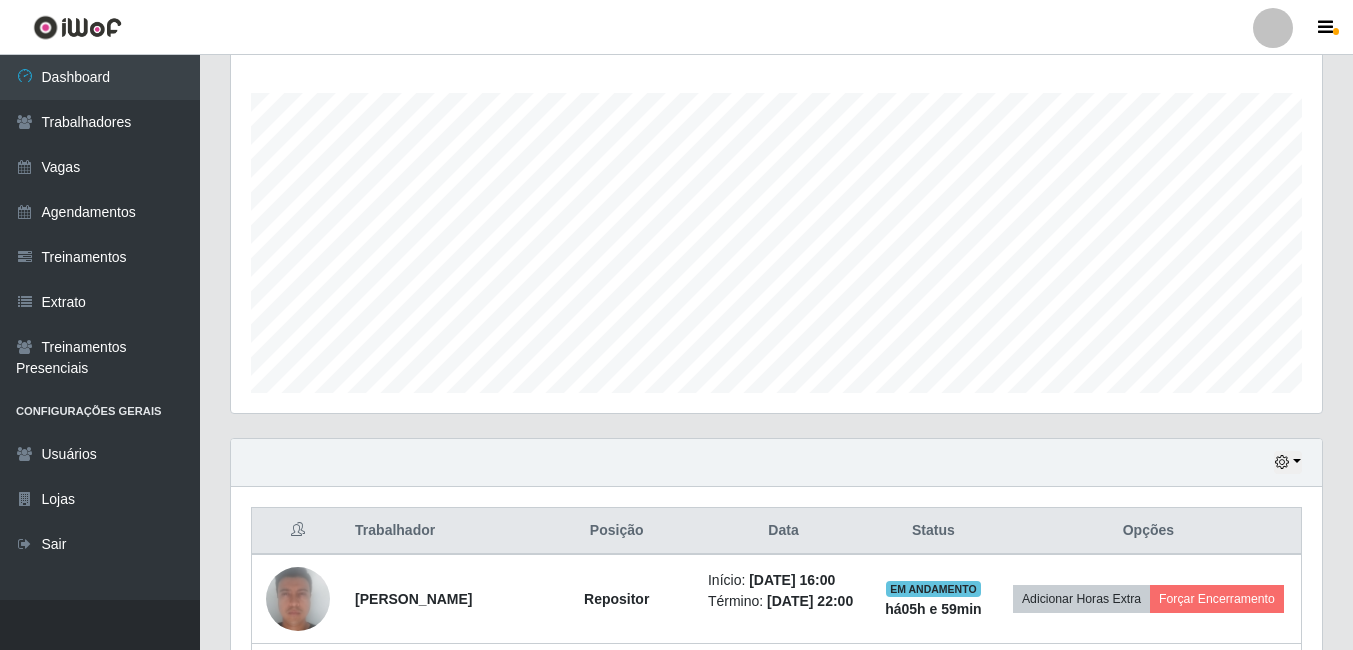 scroll, scrollTop: 999585, scrollLeft: 998909, axis: both 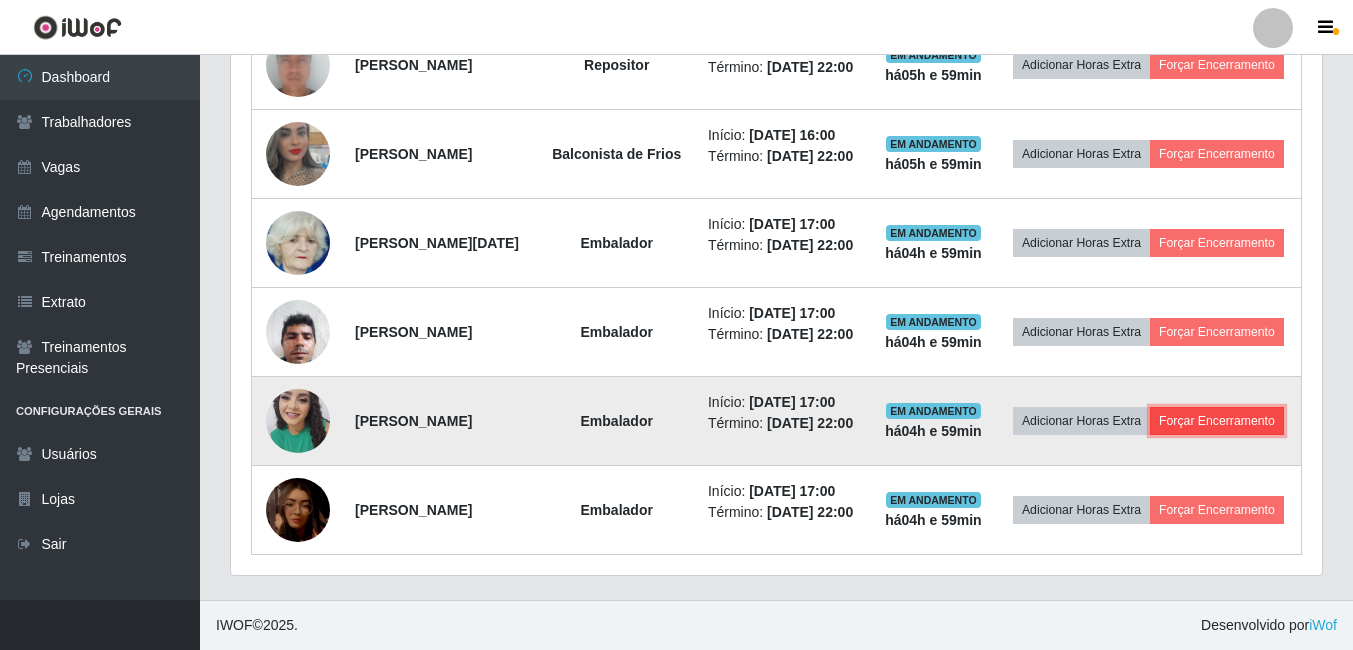 click on "Forçar Encerramento" at bounding box center (1217, 421) 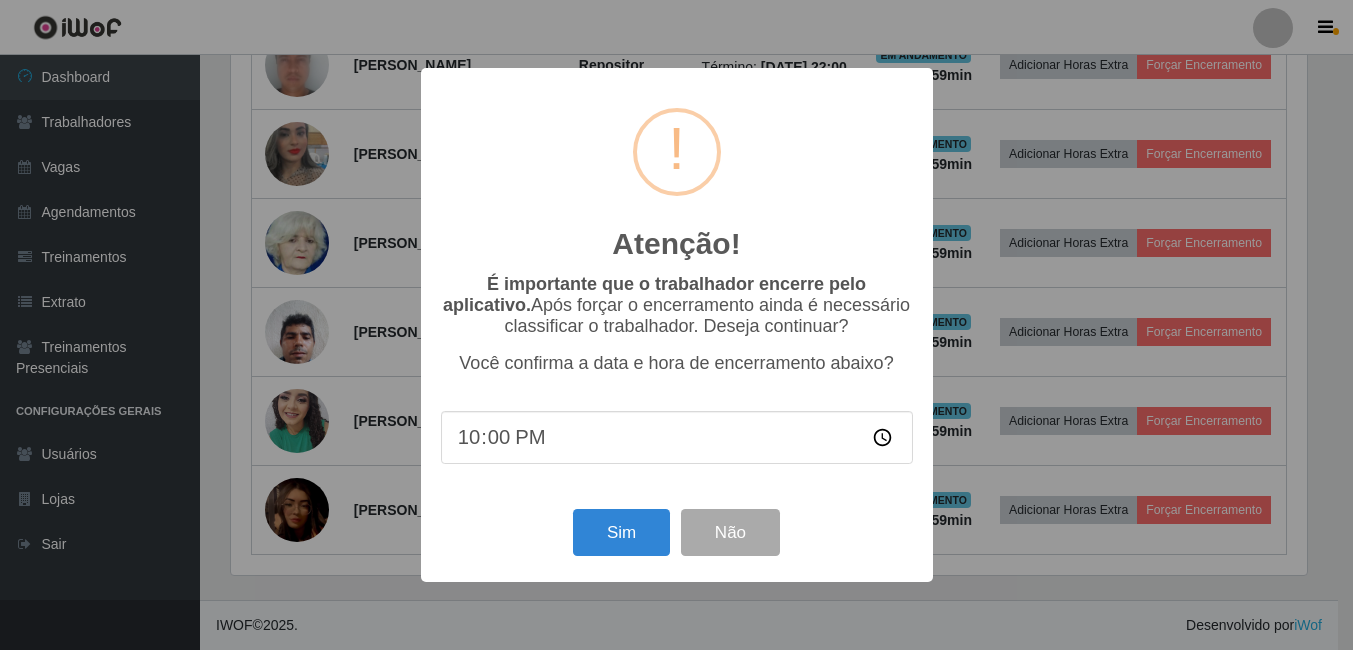 scroll, scrollTop: 999585, scrollLeft: 998919, axis: both 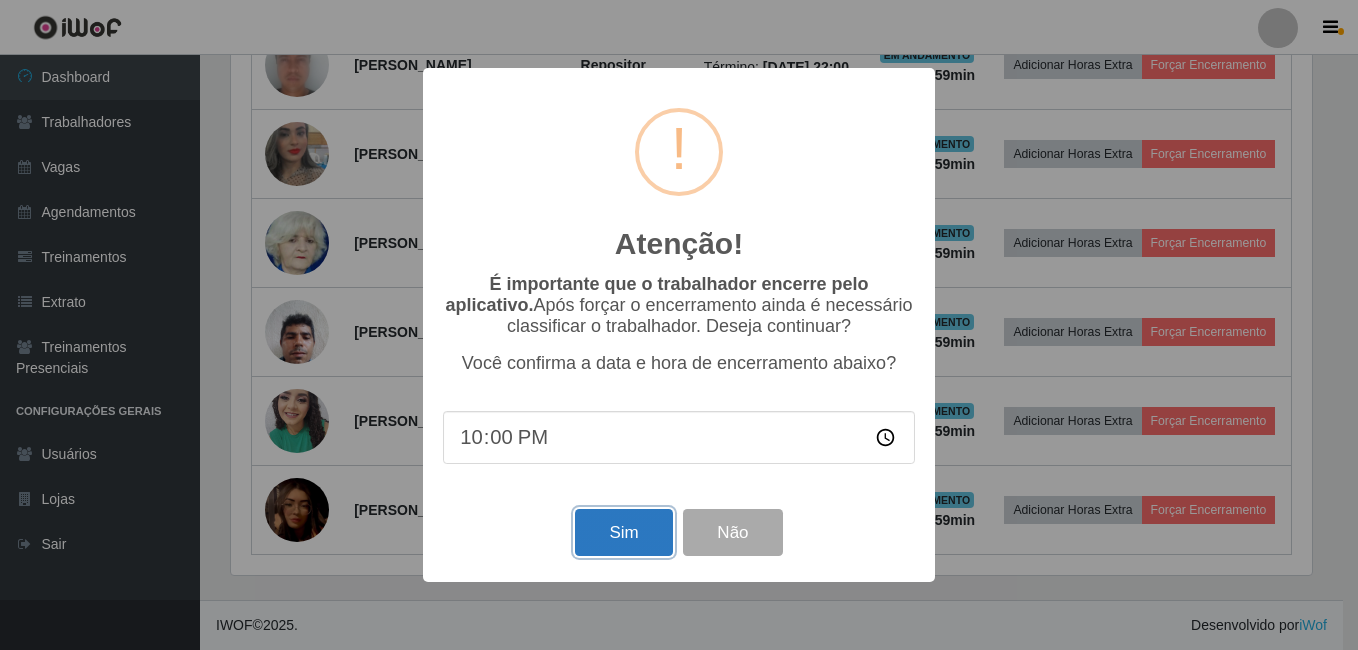 click on "Sim" at bounding box center (623, 532) 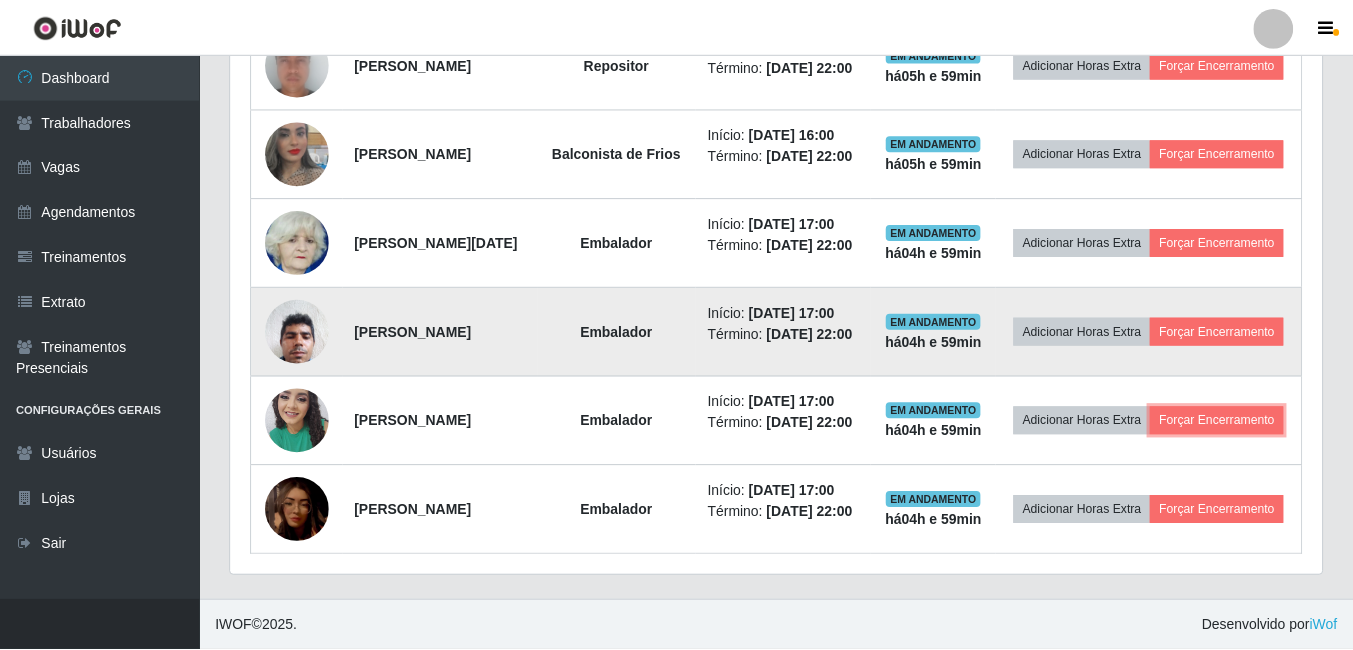 scroll, scrollTop: 856, scrollLeft: 0, axis: vertical 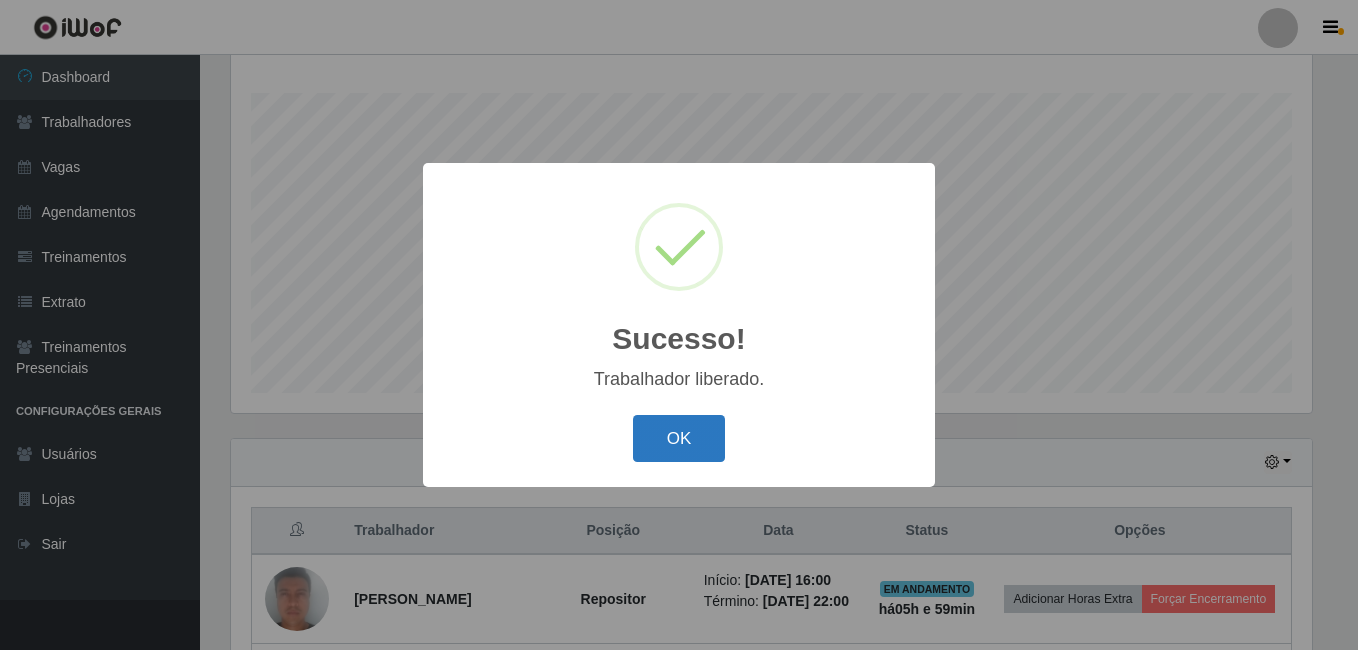 drag, startPoint x: 670, startPoint y: 445, endPoint x: 662, endPoint y: 435, distance: 12.806249 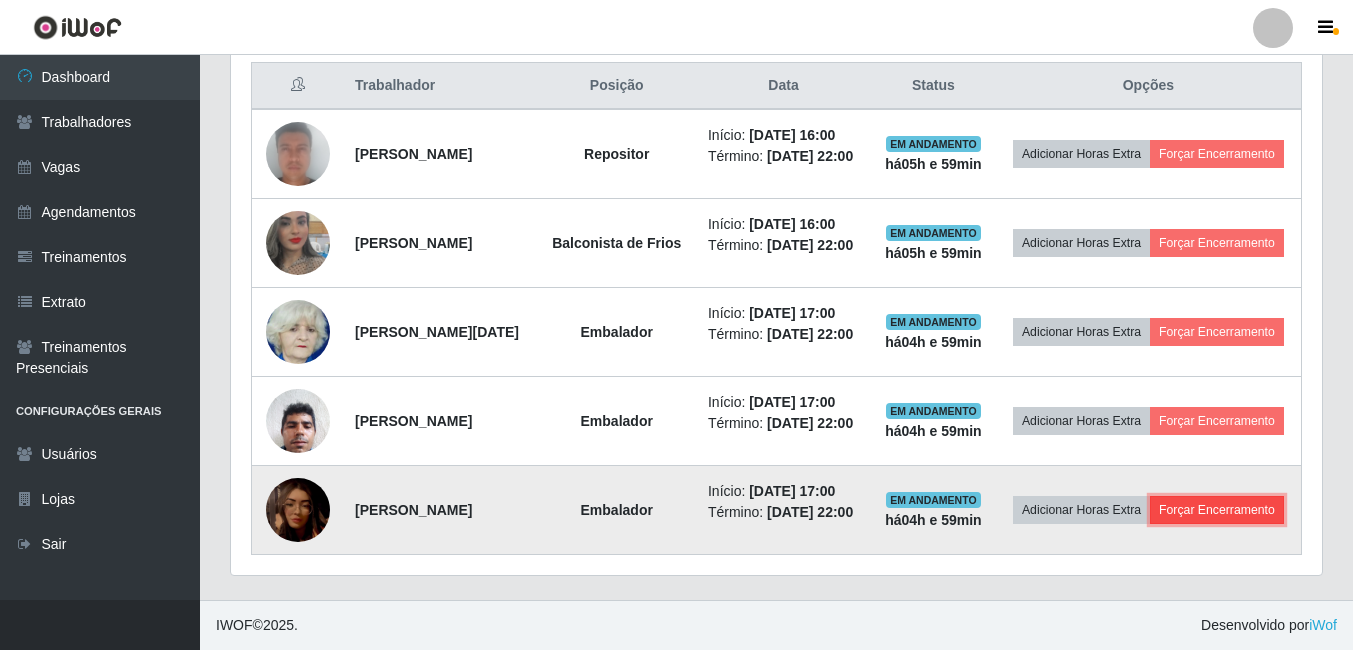 click on "Forçar Encerramento" at bounding box center [1217, 510] 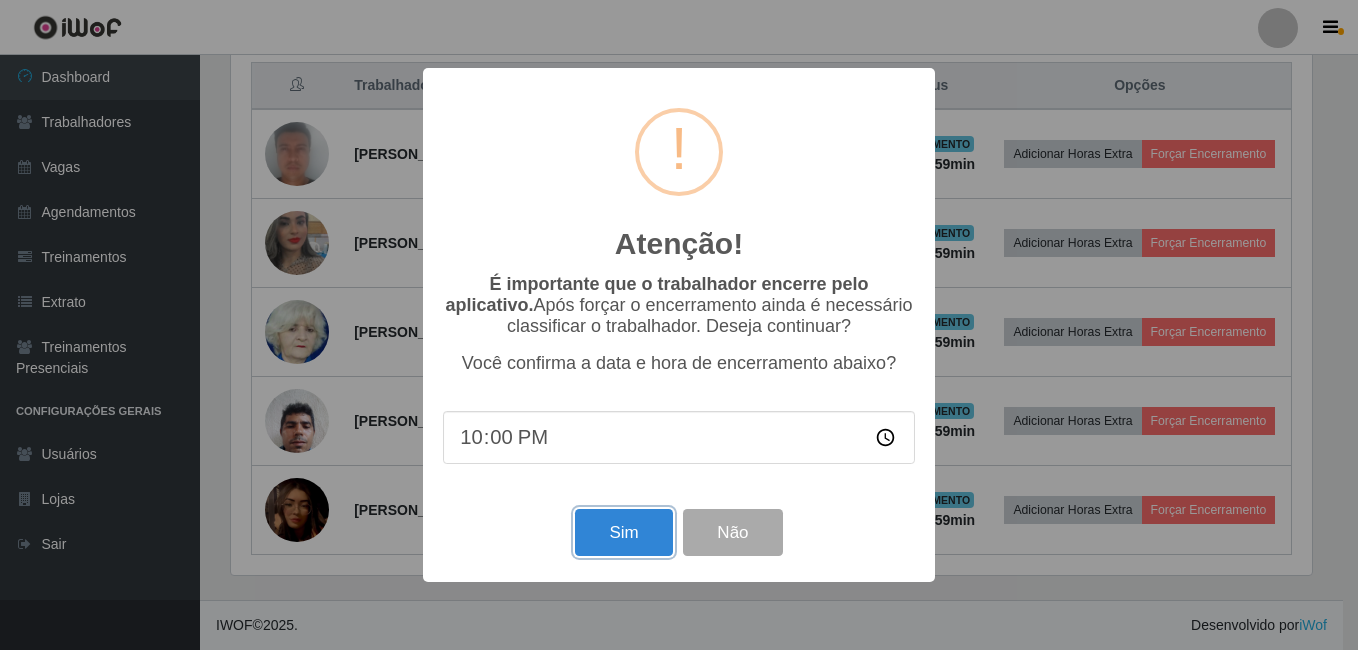 drag, startPoint x: 646, startPoint y: 533, endPoint x: 565, endPoint y: 497, distance: 88.63972 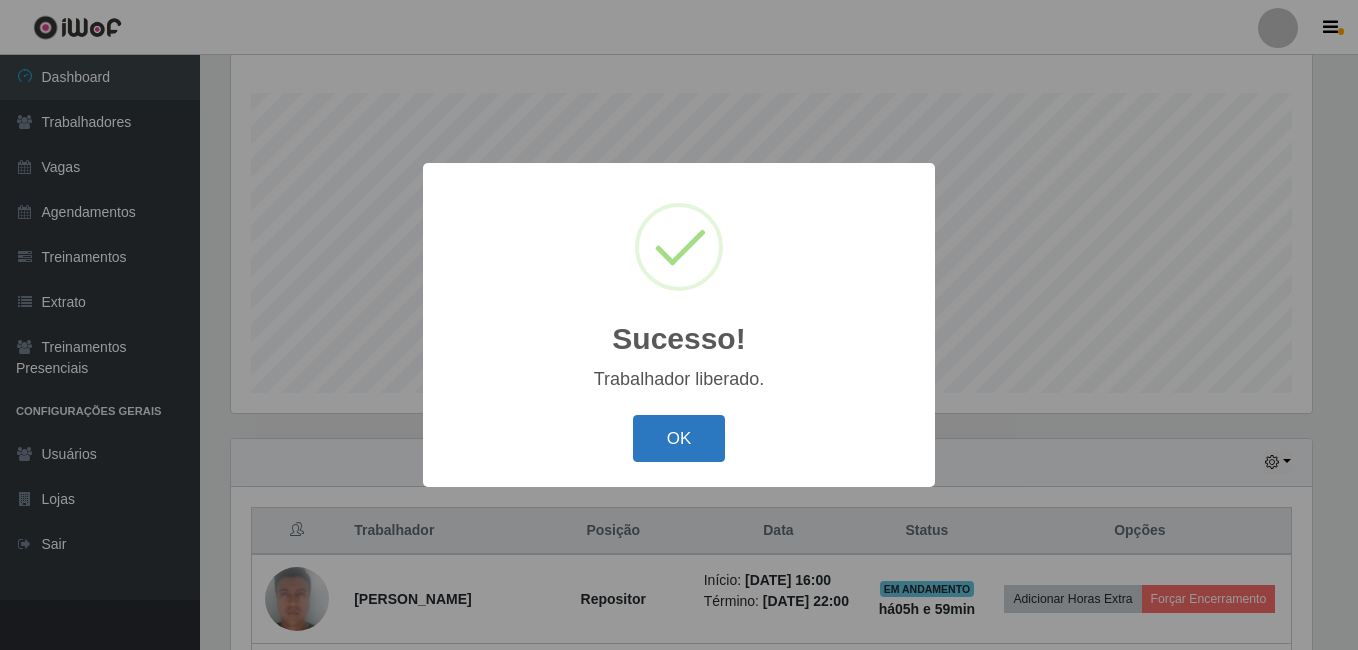 click on "OK" at bounding box center (679, 438) 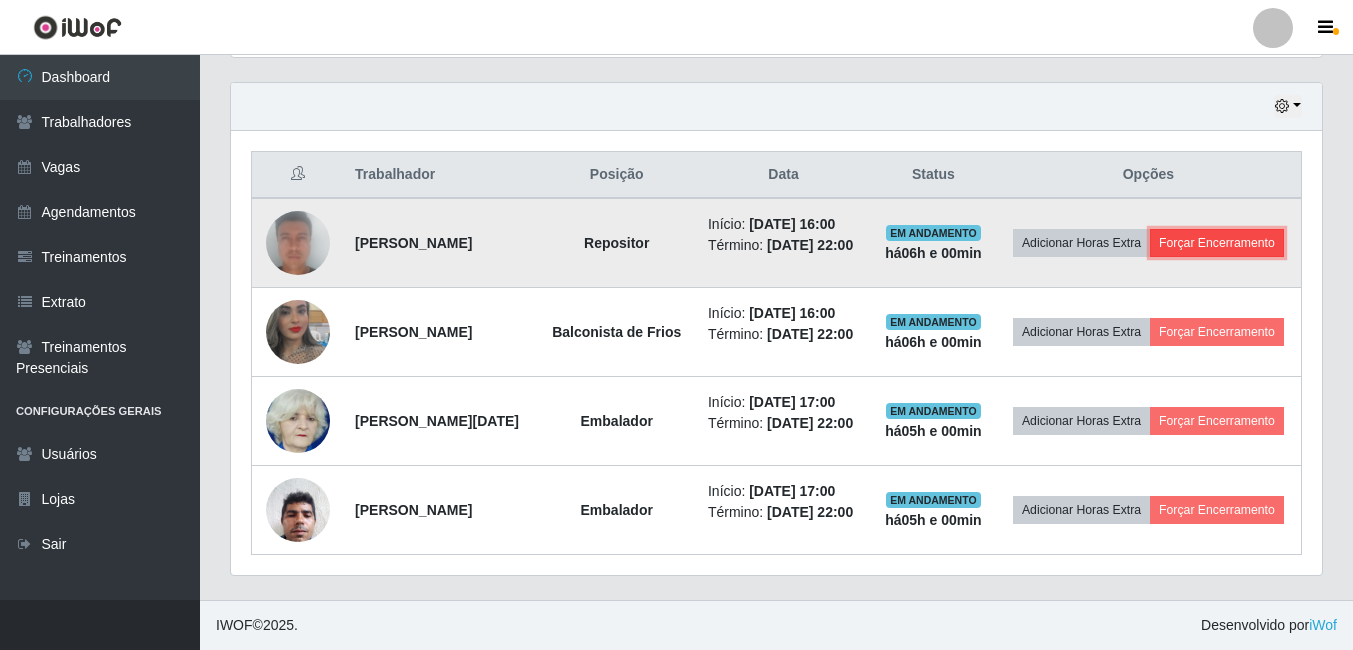 click on "Forçar Encerramento" at bounding box center (1217, 243) 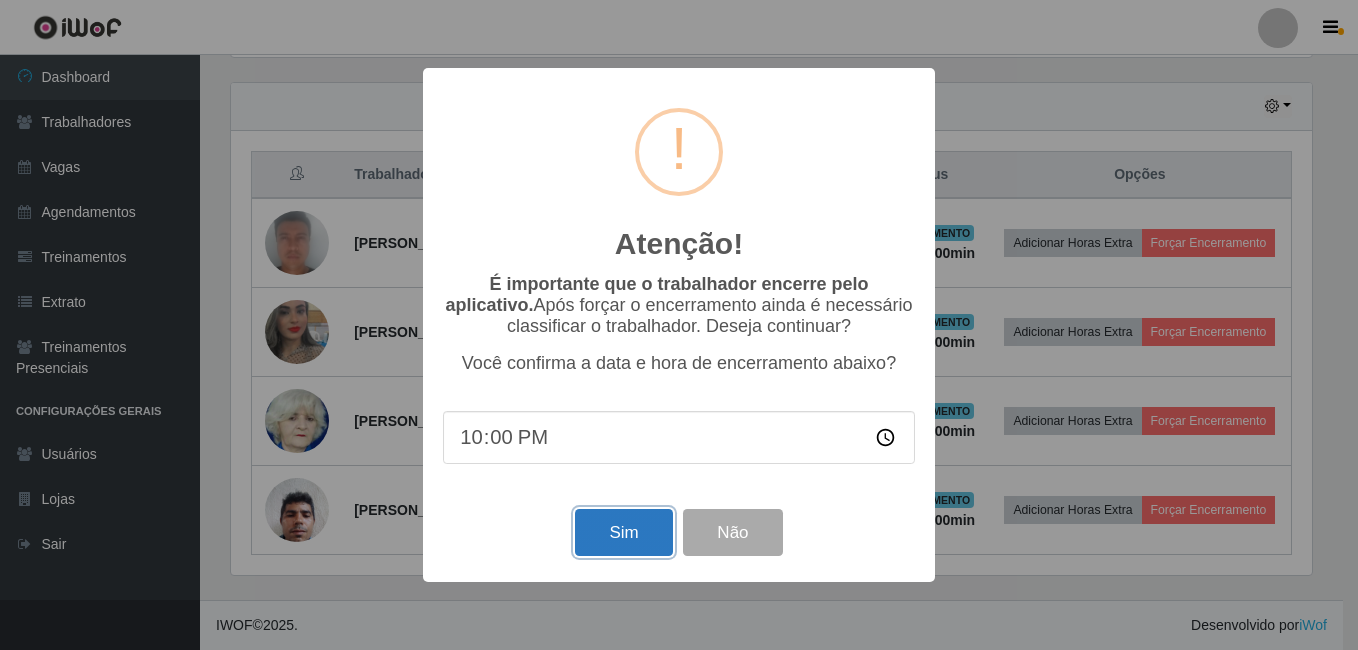 click on "Sim" at bounding box center [623, 532] 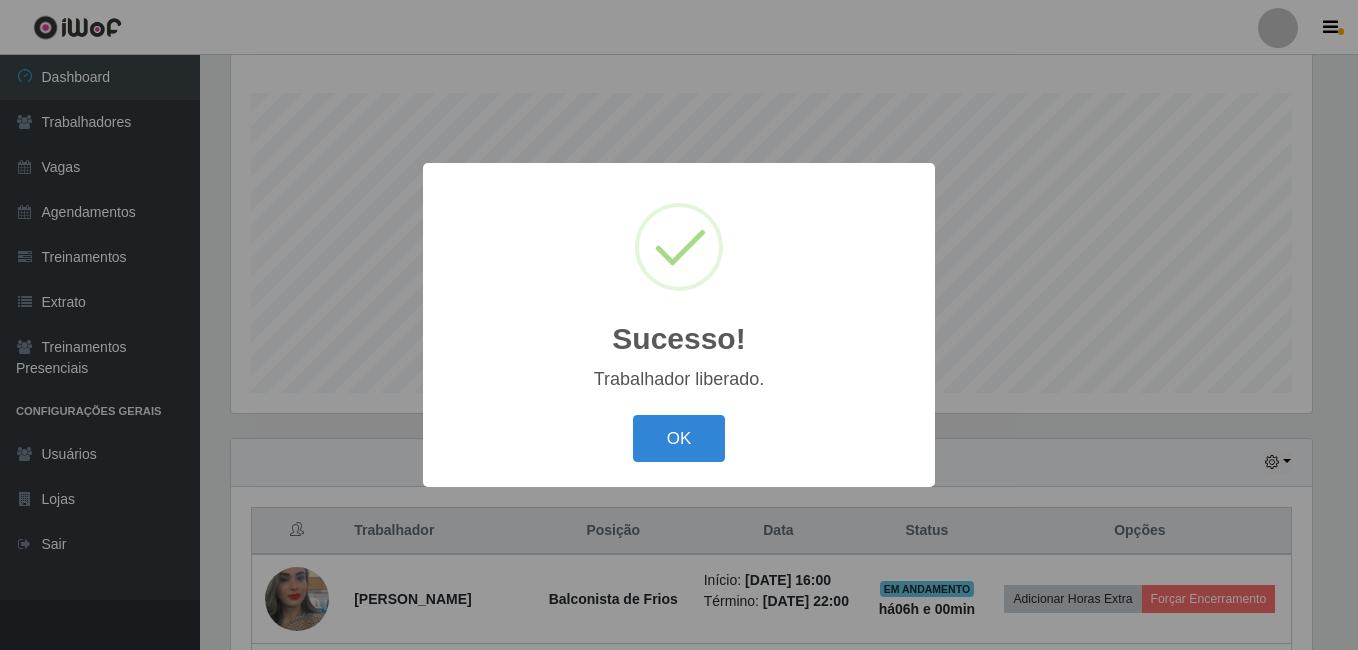 click on "OK Cancel" at bounding box center (679, 438) 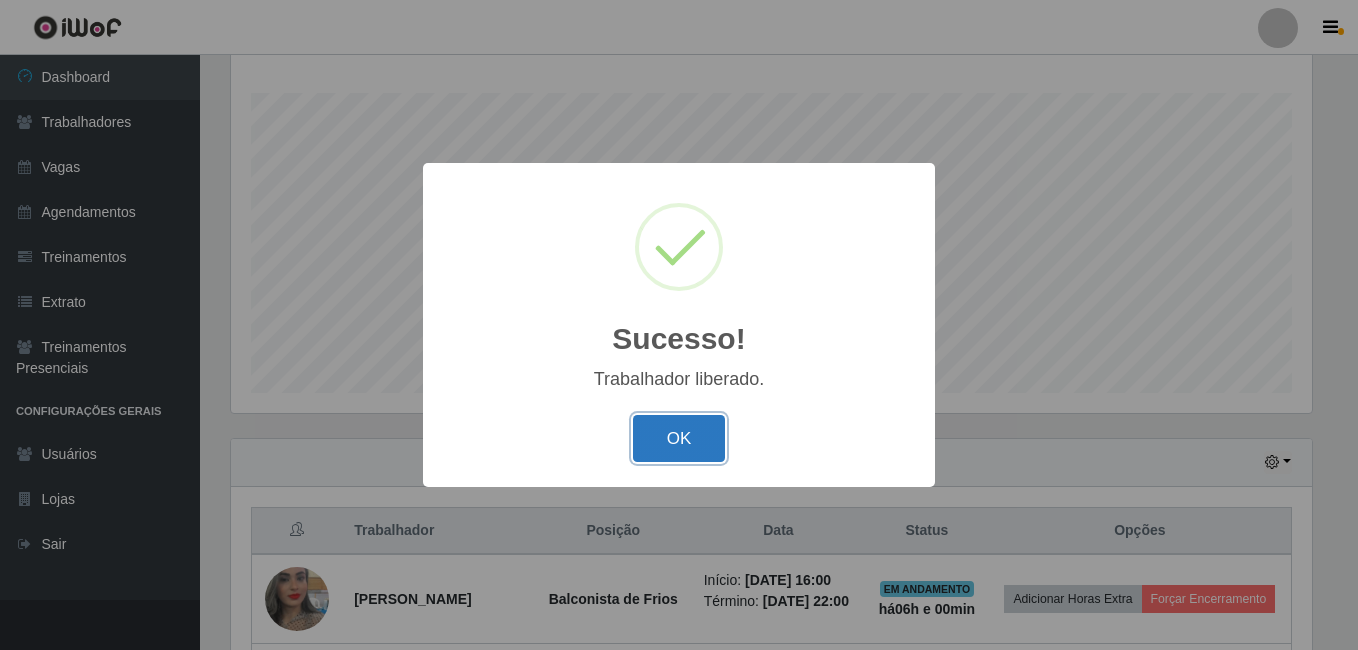 click on "OK" at bounding box center [679, 438] 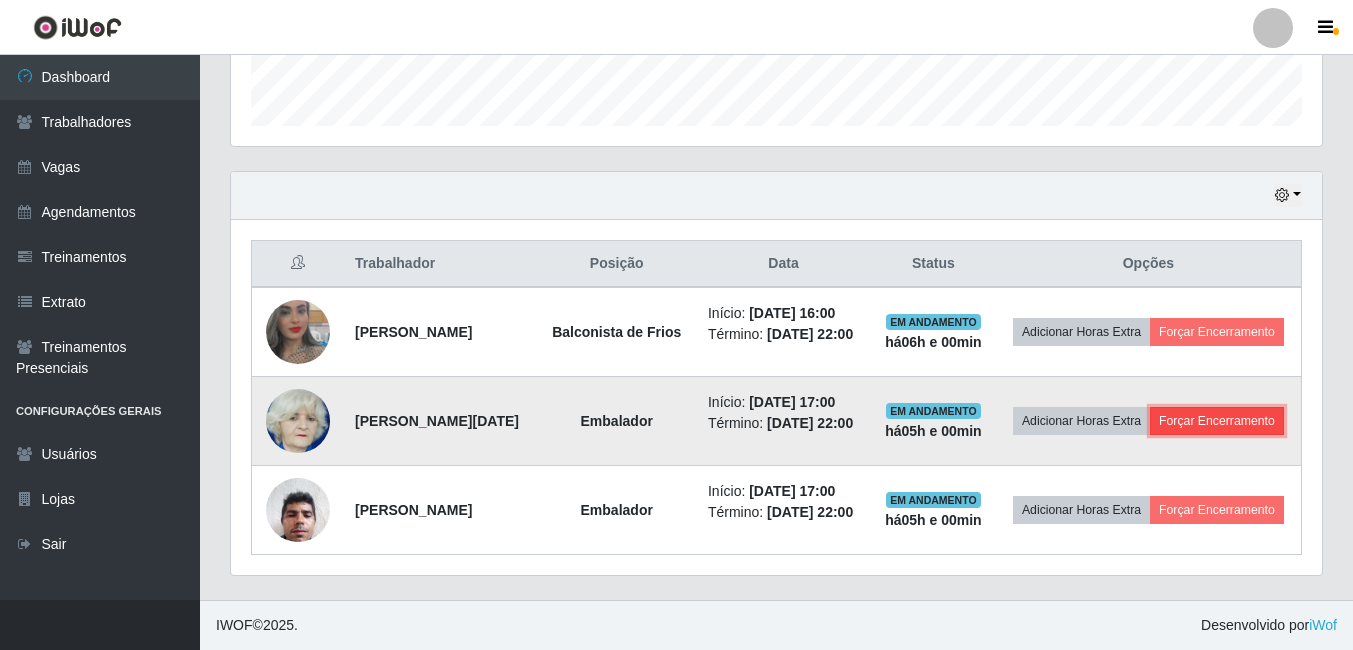 click on "Forçar Encerramento" at bounding box center [1217, 421] 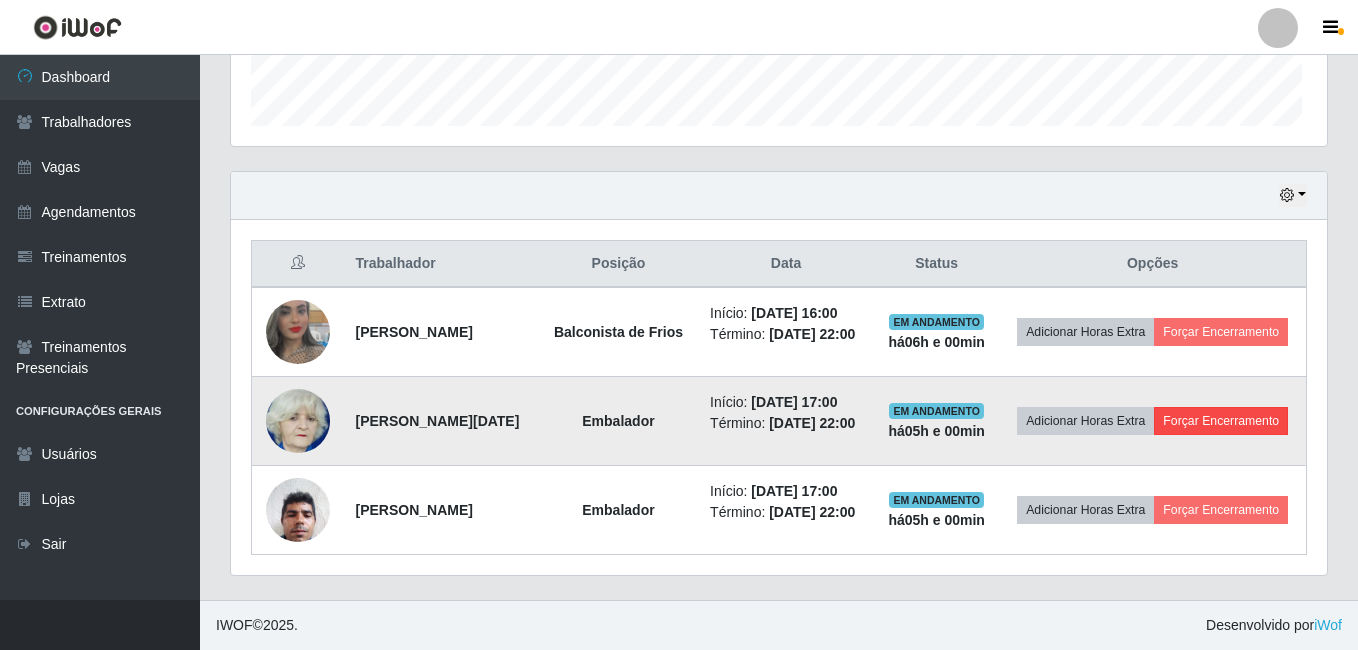 scroll, scrollTop: 999585, scrollLeft: 998919, axis: both 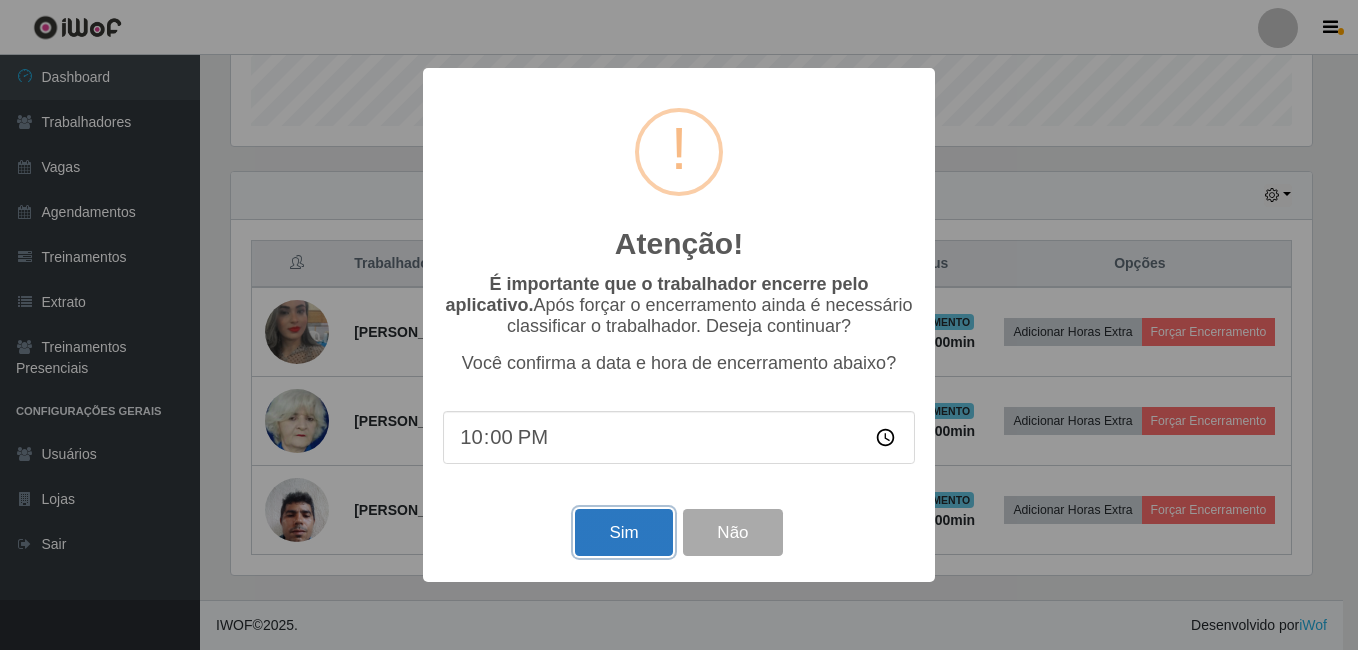 click on "Sim" at bounding box center (623, 532) 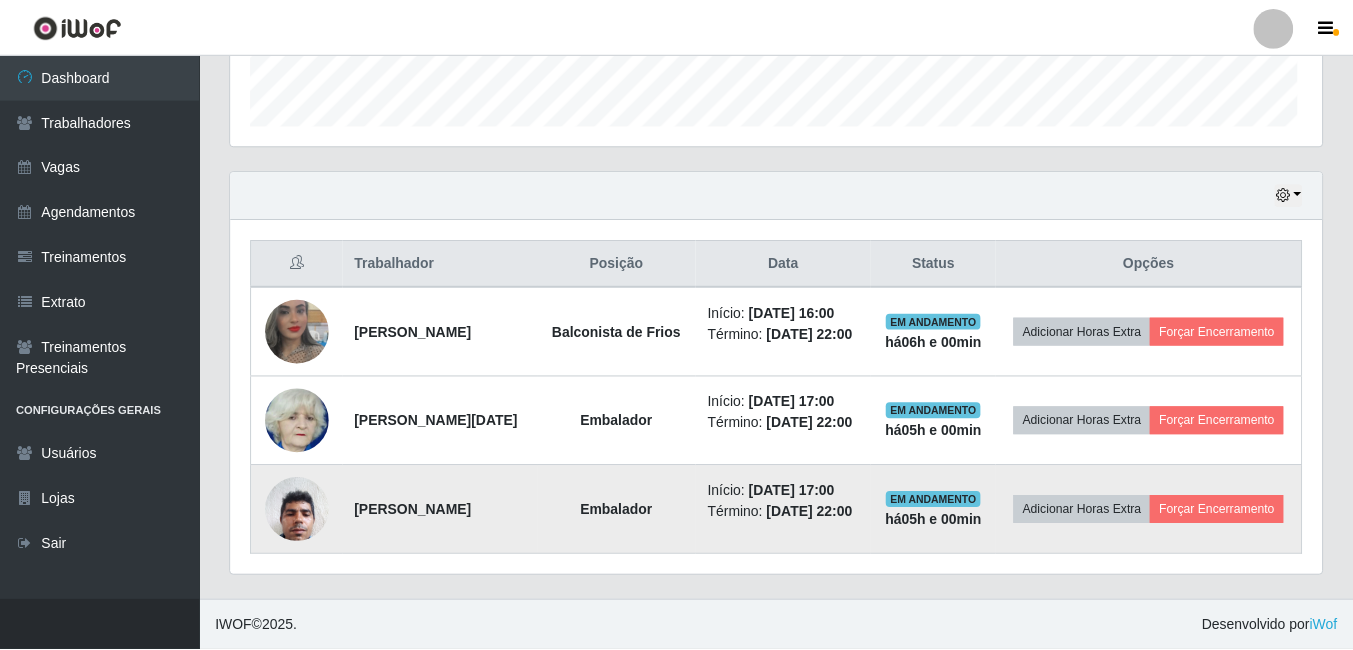 scroll, scrollTop: 589, scrollLeft: 0, axis: vertical 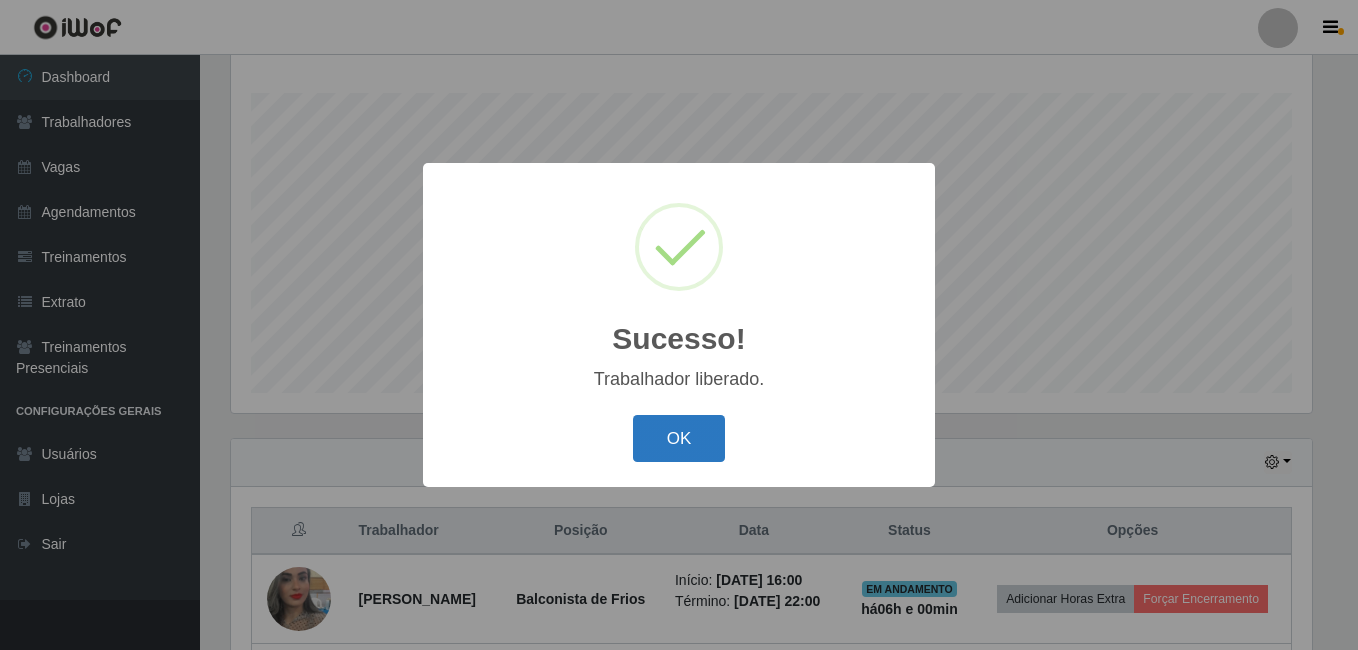 click on "OK" at bounding box center (679, 438) 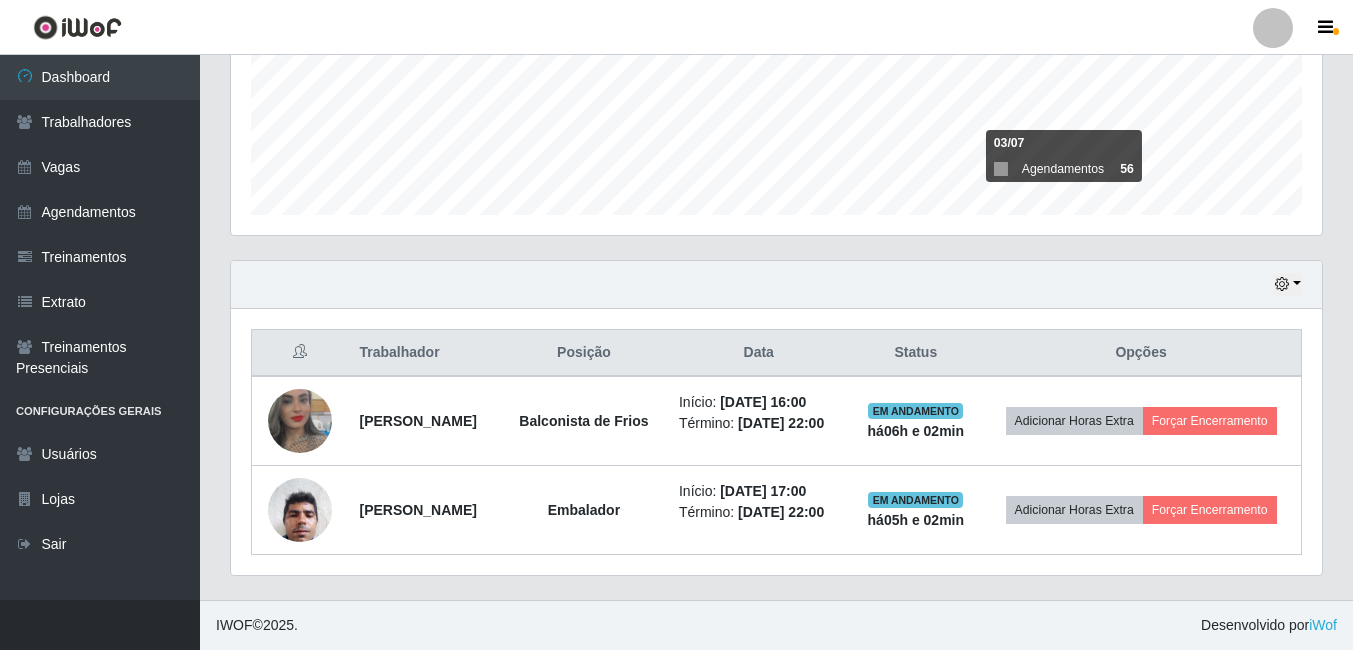scroll, scrollTop: 530, scrollLeft: 0, axis: vertical 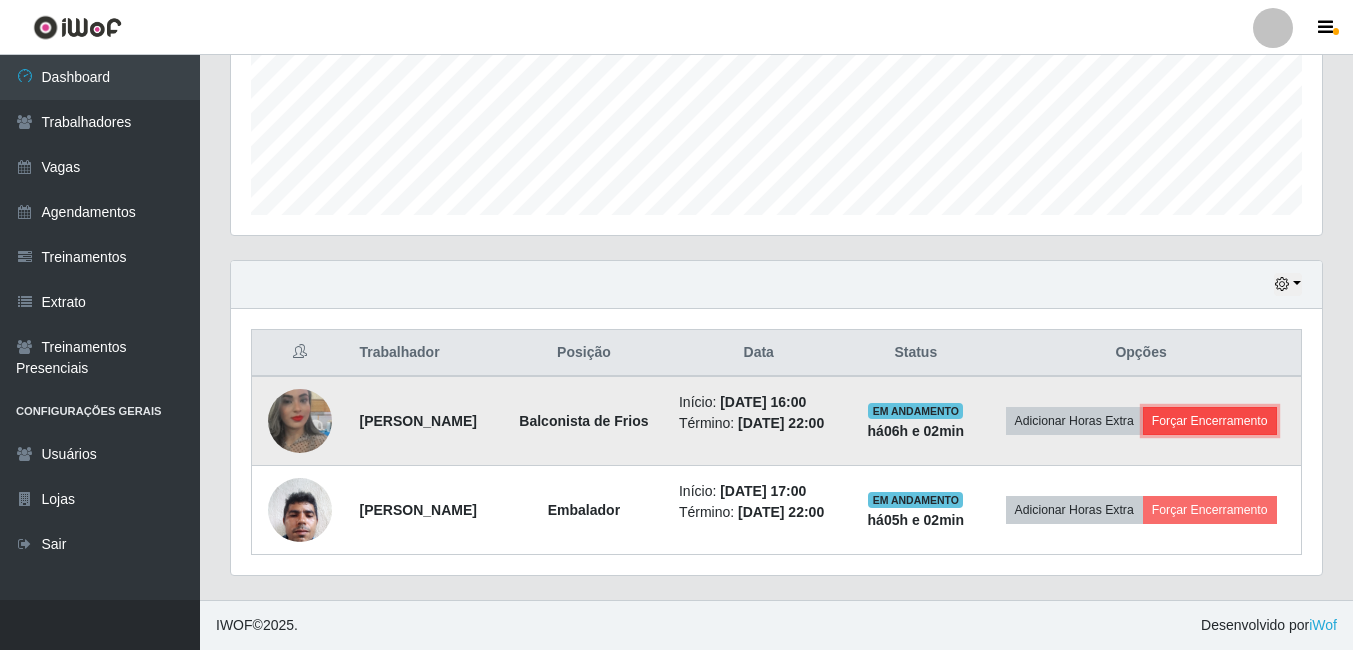 click on "Forçar Encerramento" at bounding box center [1210, 421] 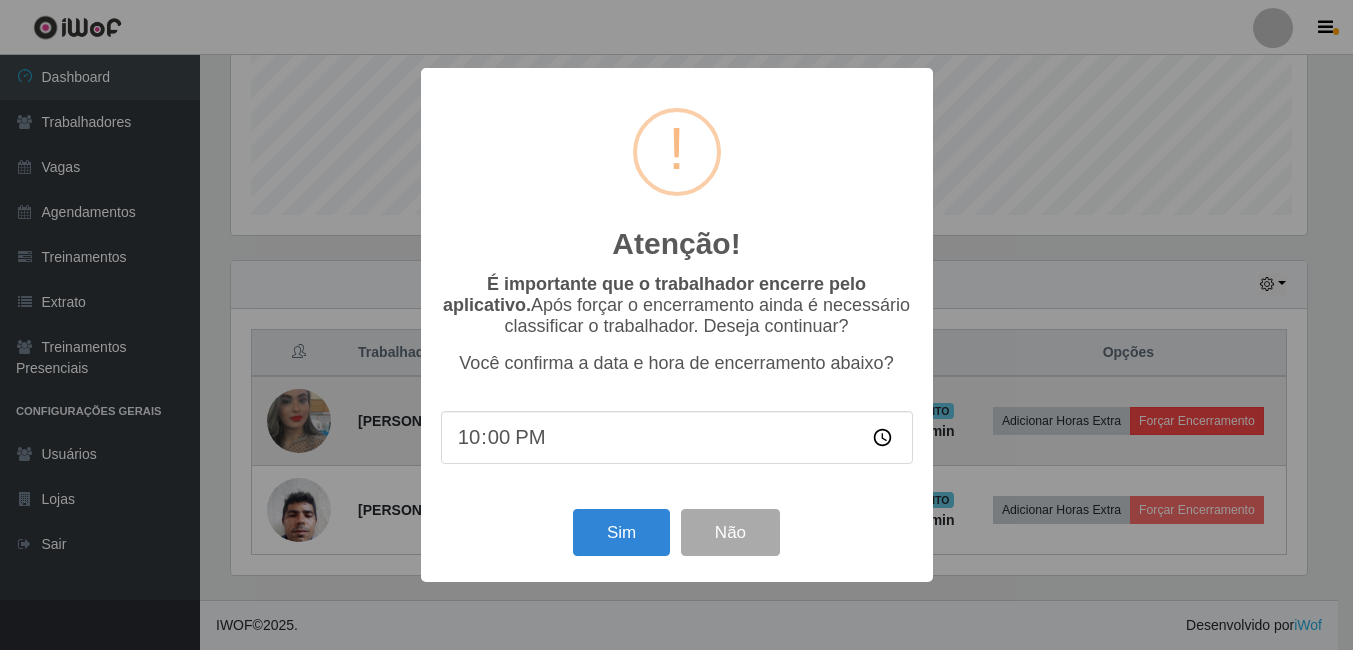 scroll, scrollTop: 999585, scrollLeft: 998919, axis: both 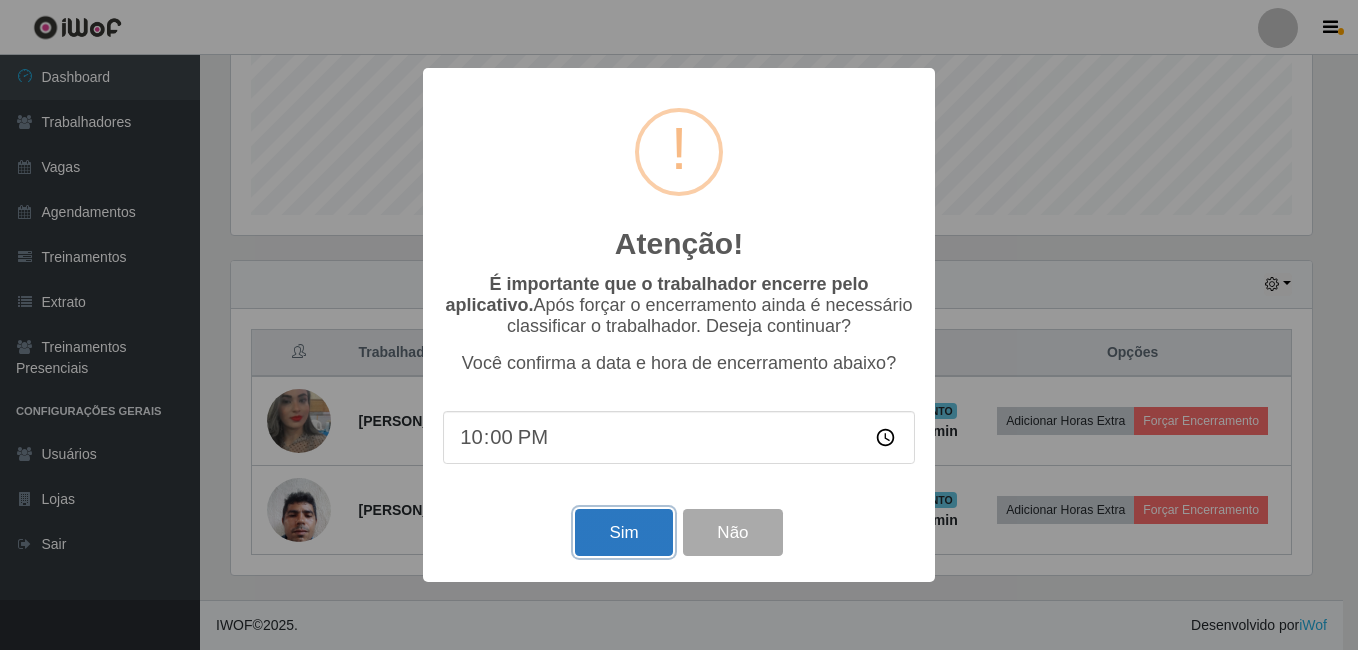 click on "Sim" at bounding box center (623, 532) 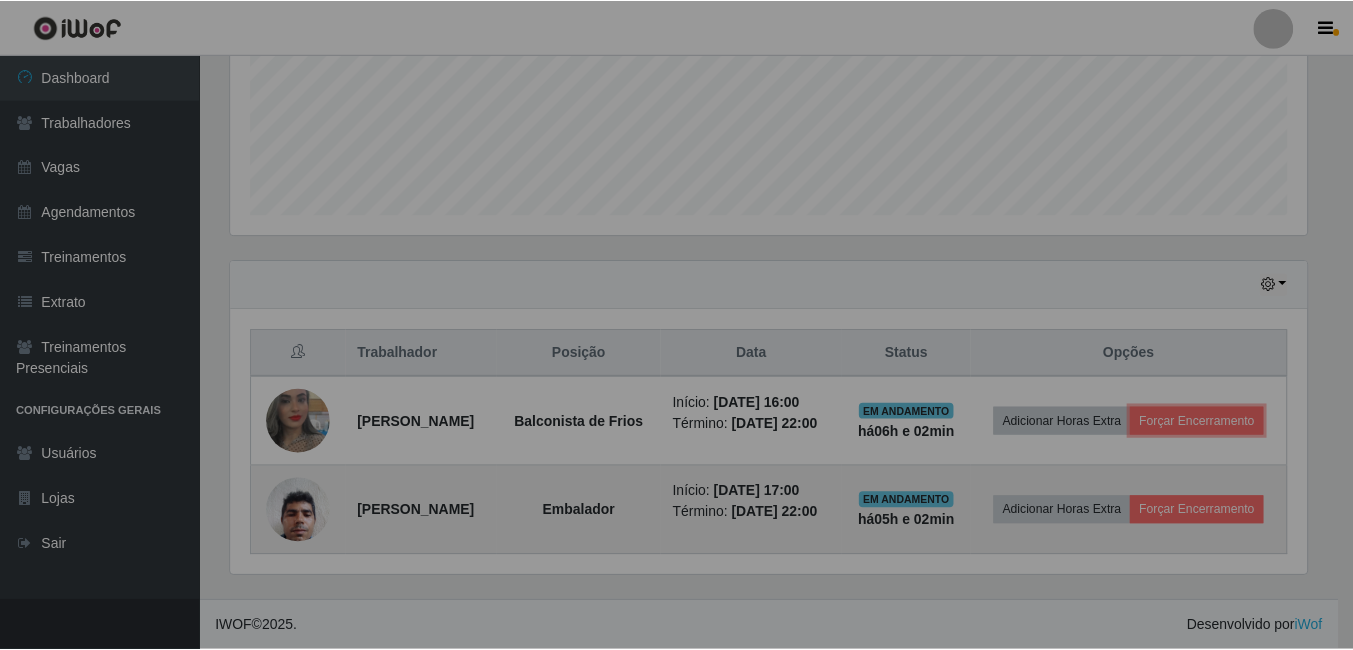 scroll, scrollTop: 500, scrollLeft: 0, axis: vertical 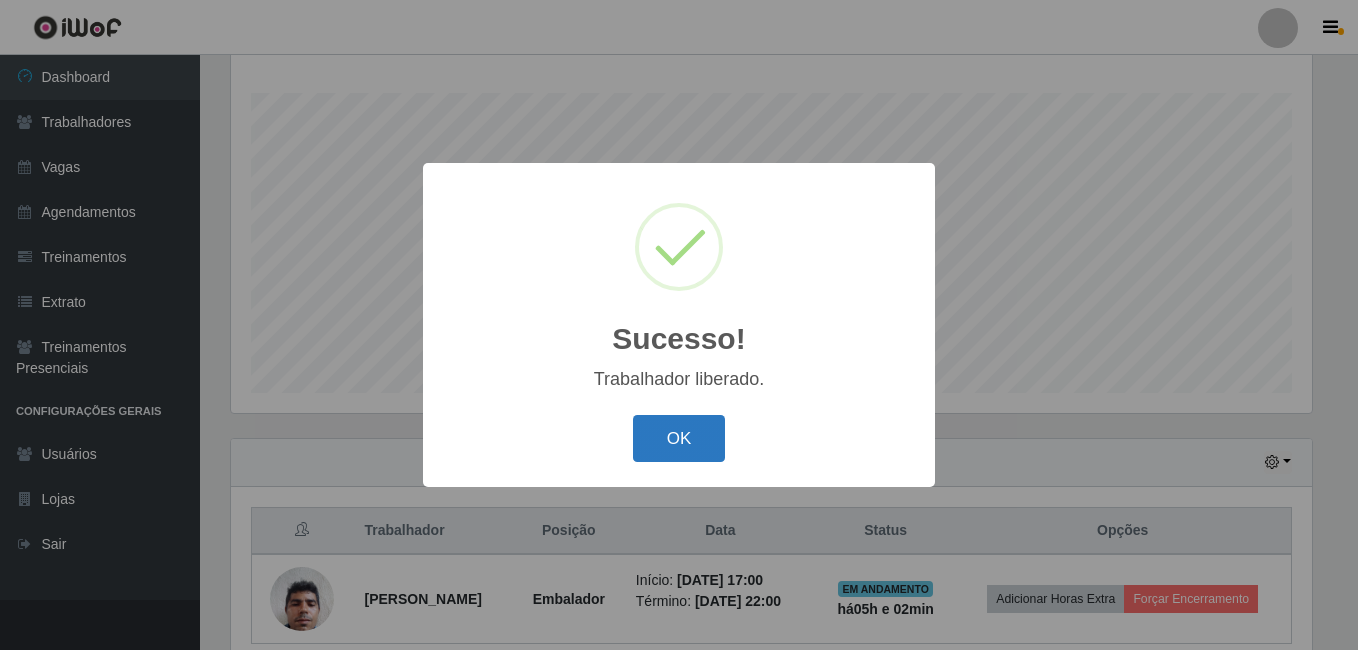 click on "OK" at bounding box center [679, 438] 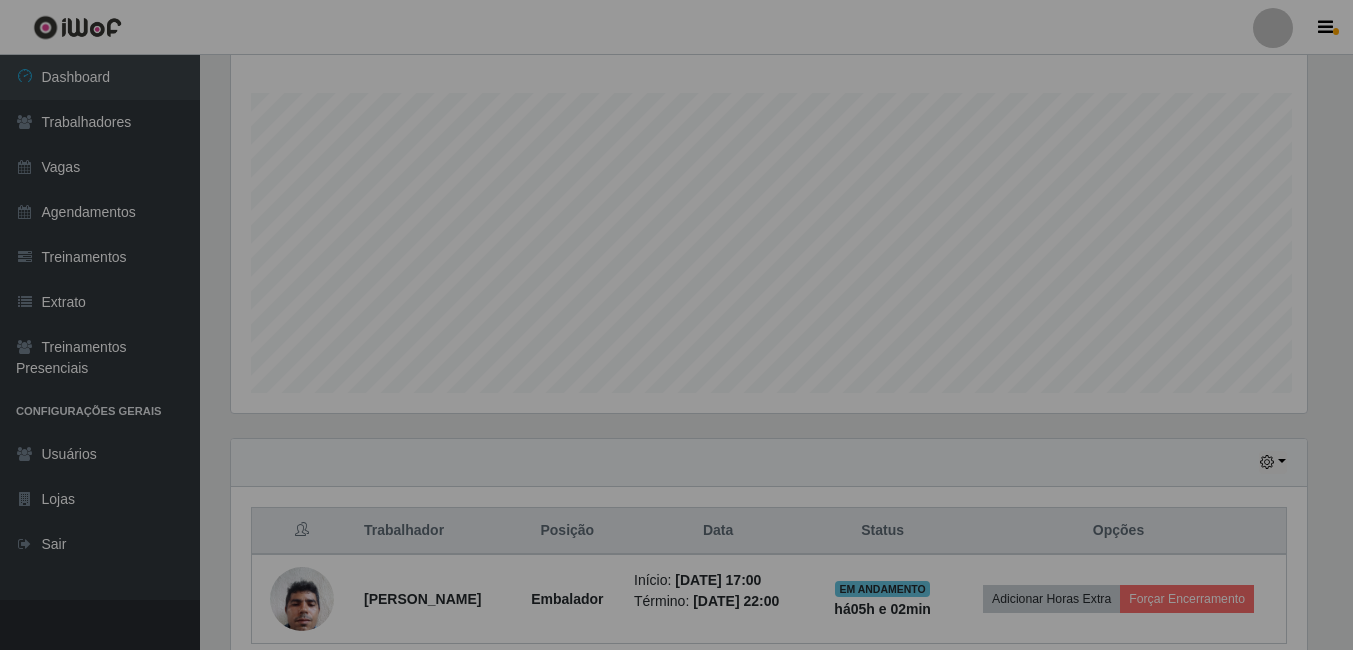 scroll, scrollTop: 999585, scrollLeft: 998909, axis: both 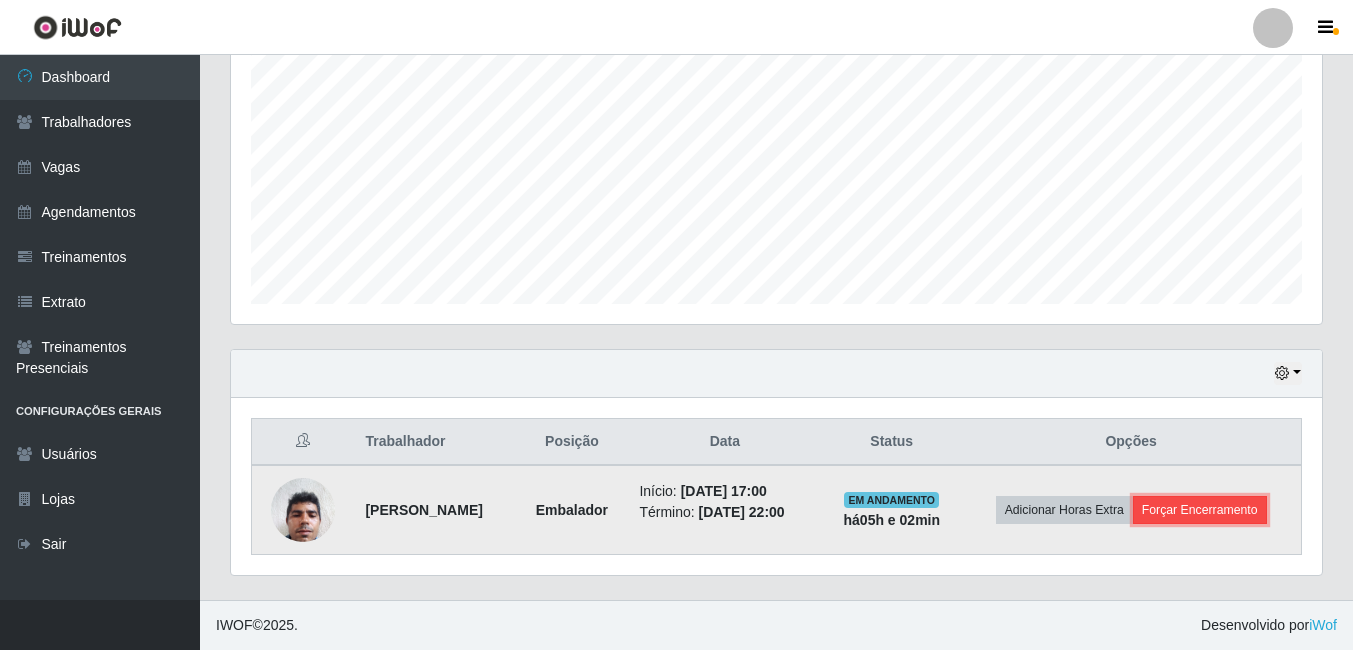 click on "Forçar Encerramento" at bounding box center [1200, 510] 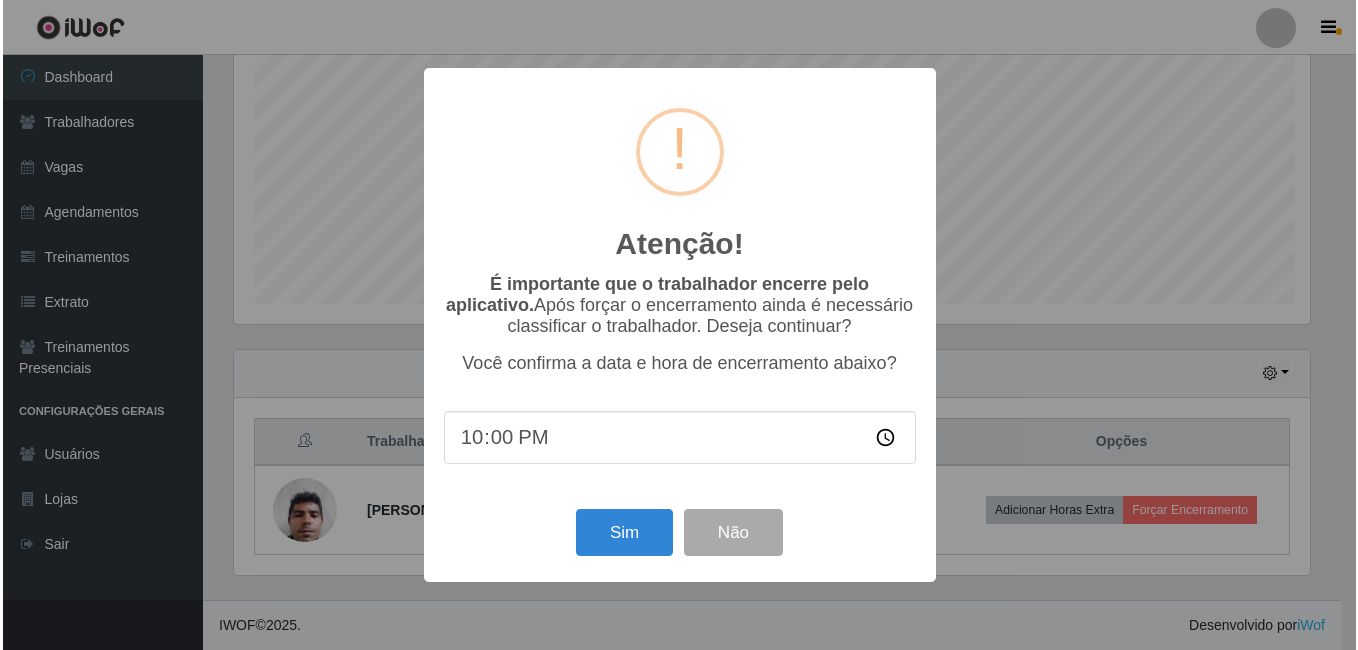 scroll, scrollTop: 999585, scrollLeft: 998919, axis: both 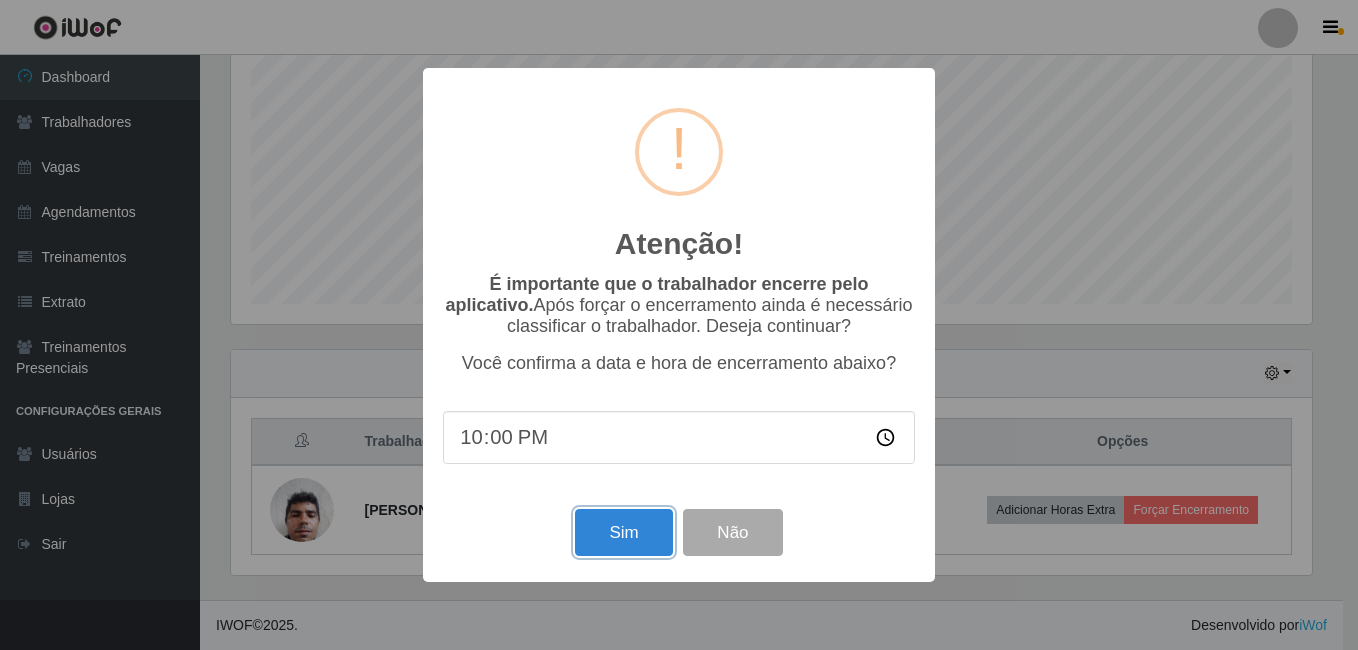 drag, startPoint x: 648, startPoint y: 532, endPoint x: 594, endPoint y: 141, distance: 394.71127 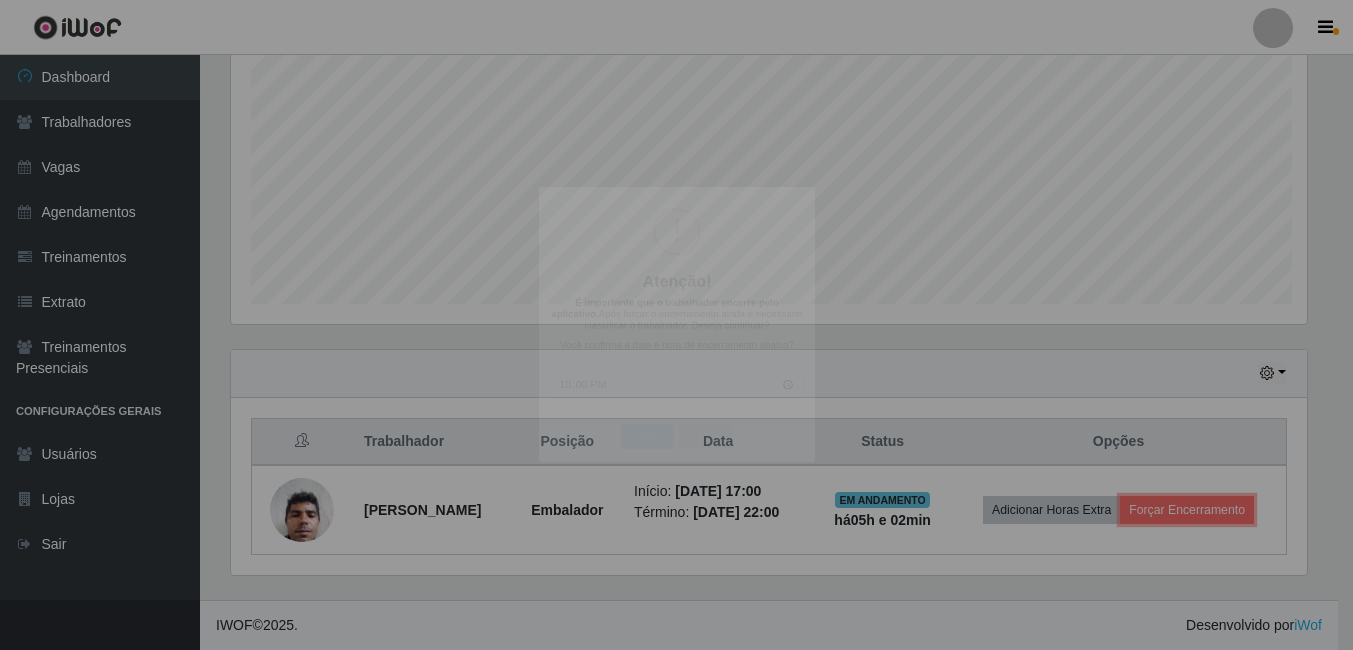 scroll, scrollTop: 999585, scrollLeft: 998909, axis: both 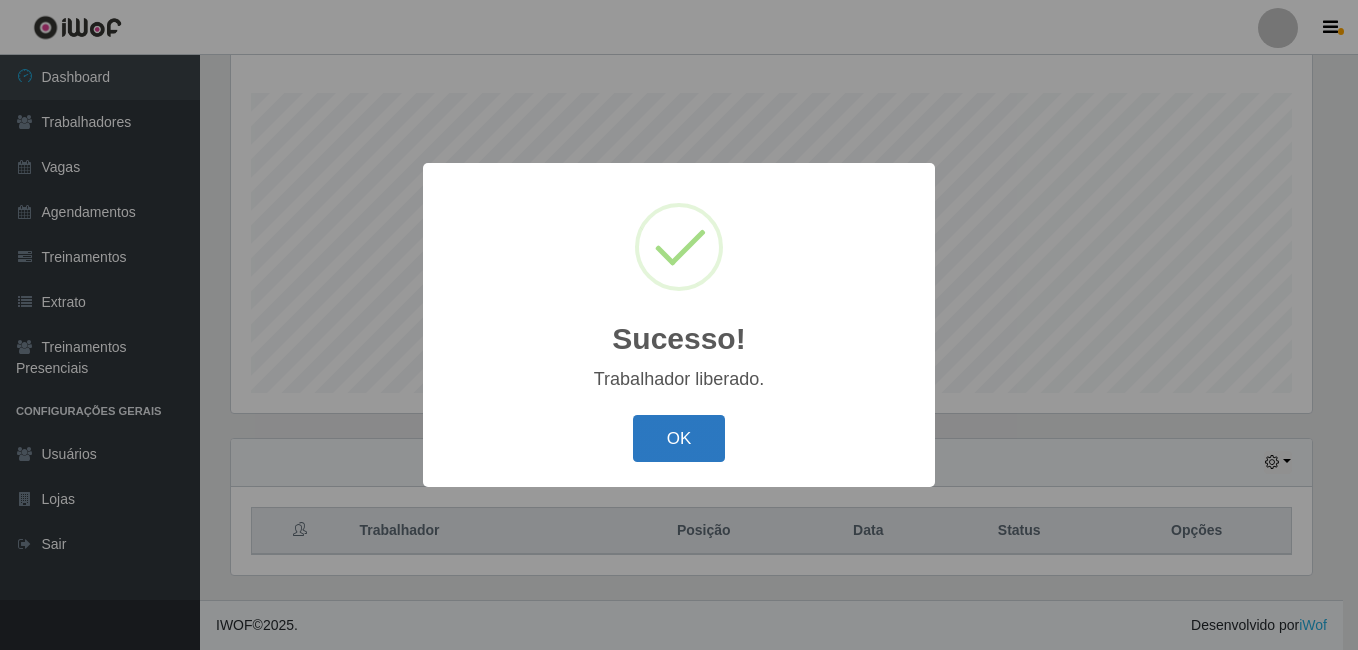 click on "OK" at bounding box center [679, 438] 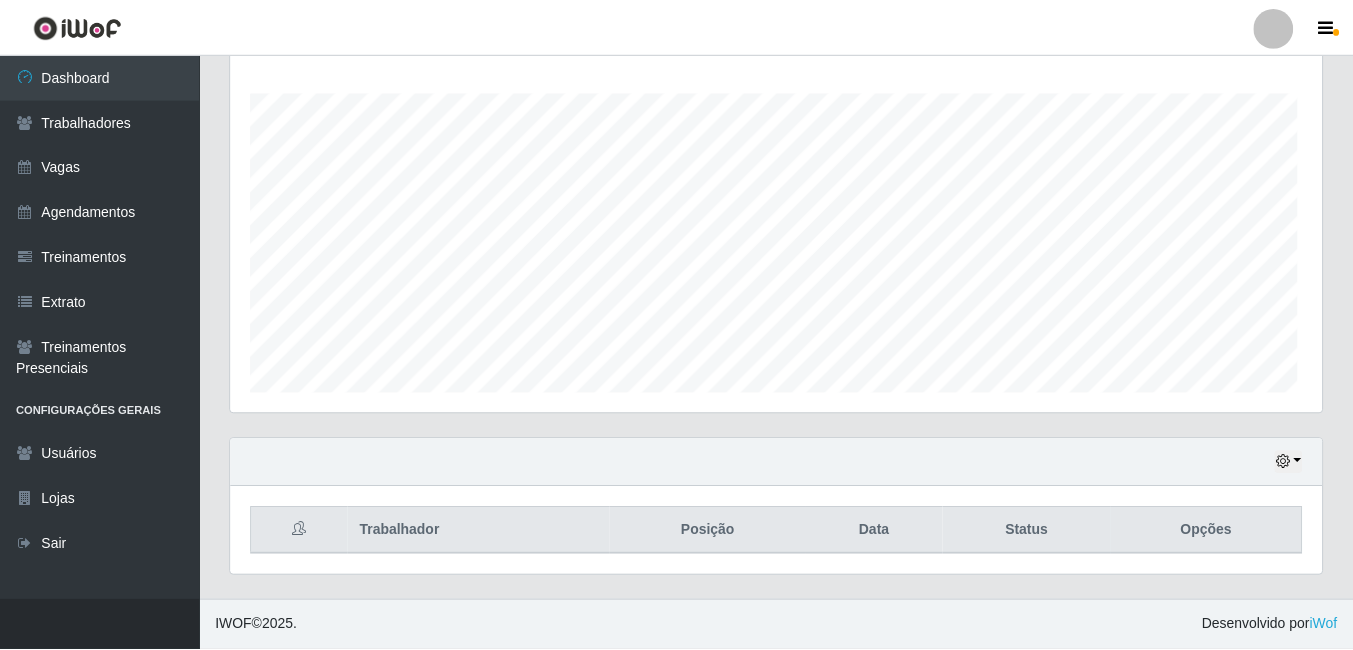 scroll, scrollTop: 999585, scrollLeft: 998909, axis: both 